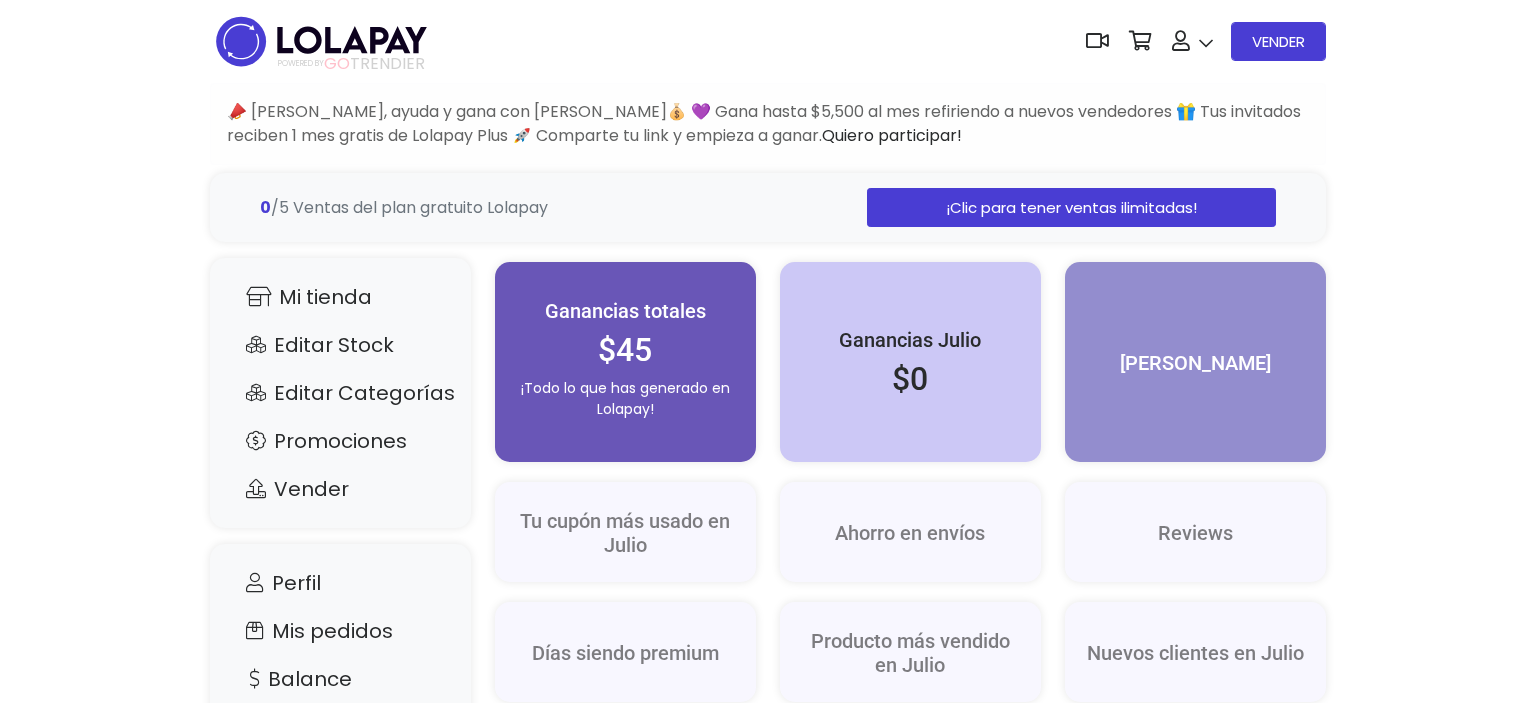 scroll, scrollTop: 0, scrollLeft: 0, axis: both 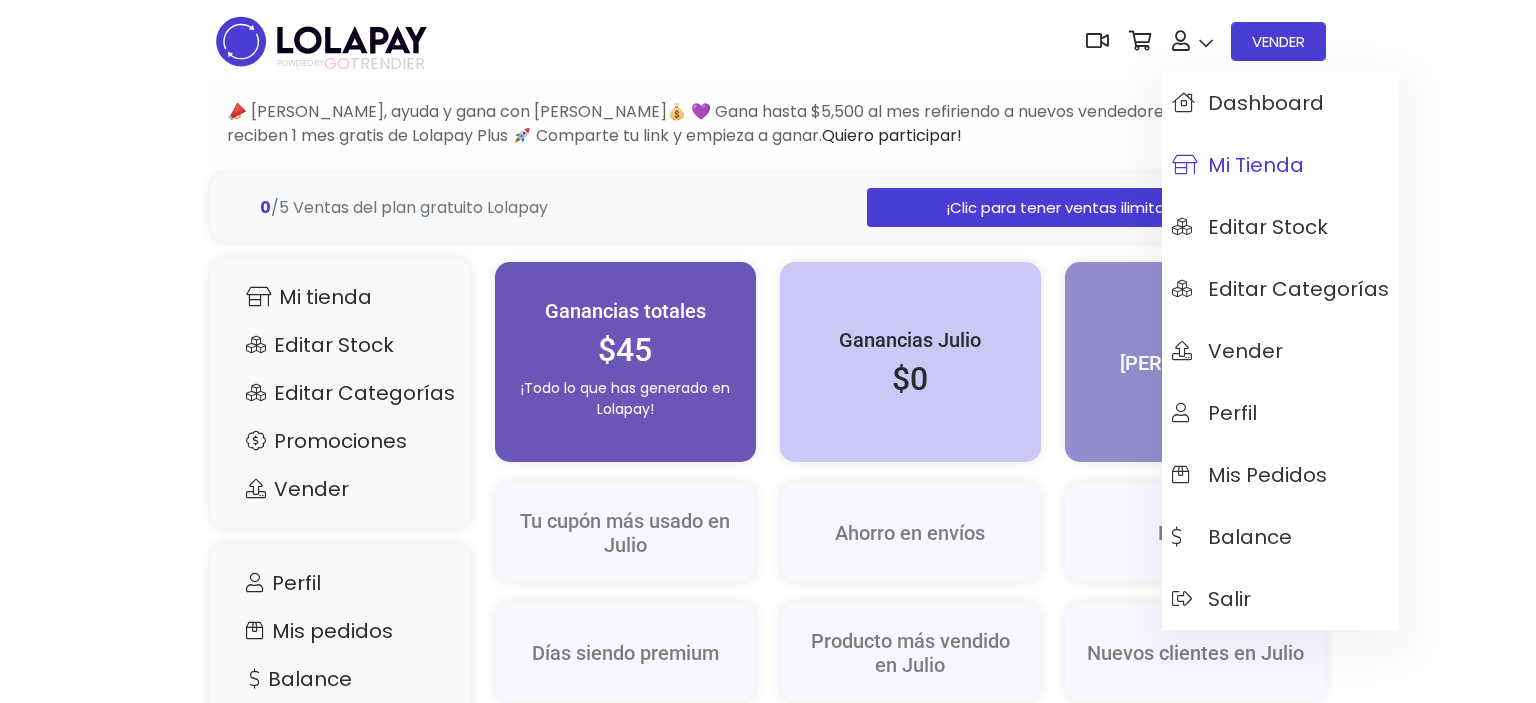 click on "Mi tienda" at bounding box center (1238, 165) 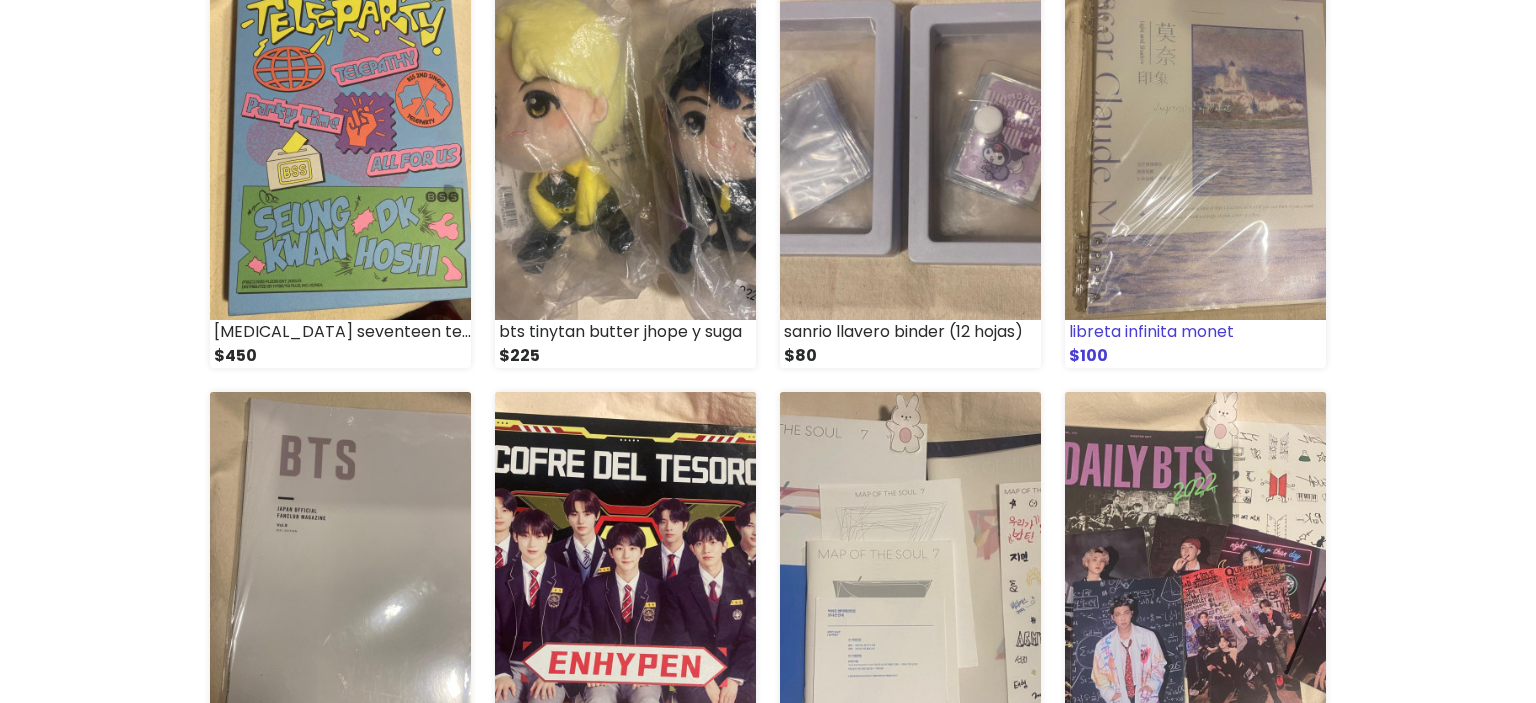 scroll, scrollTop: 0, scrollLeft: 0, axis: both 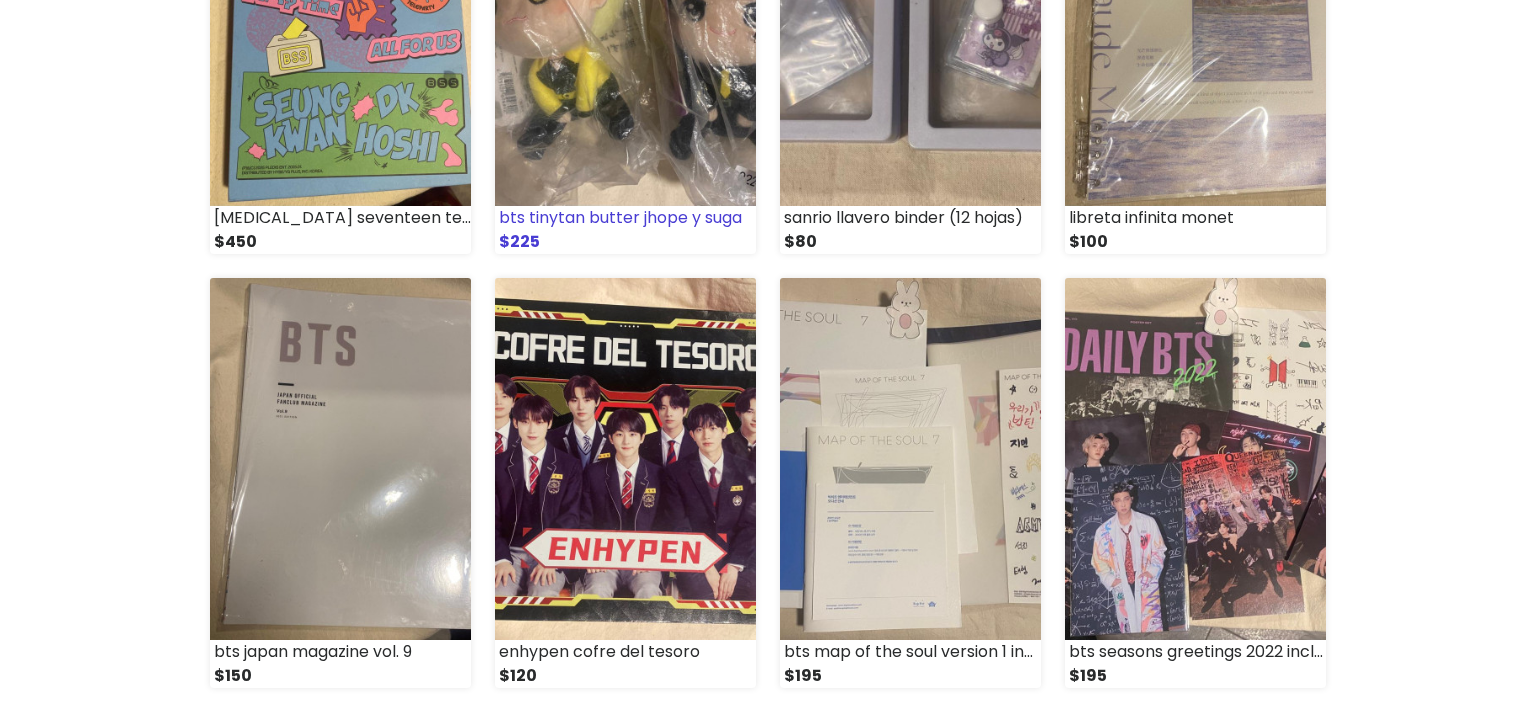 click on "$225" at bounding box center [625, 242] 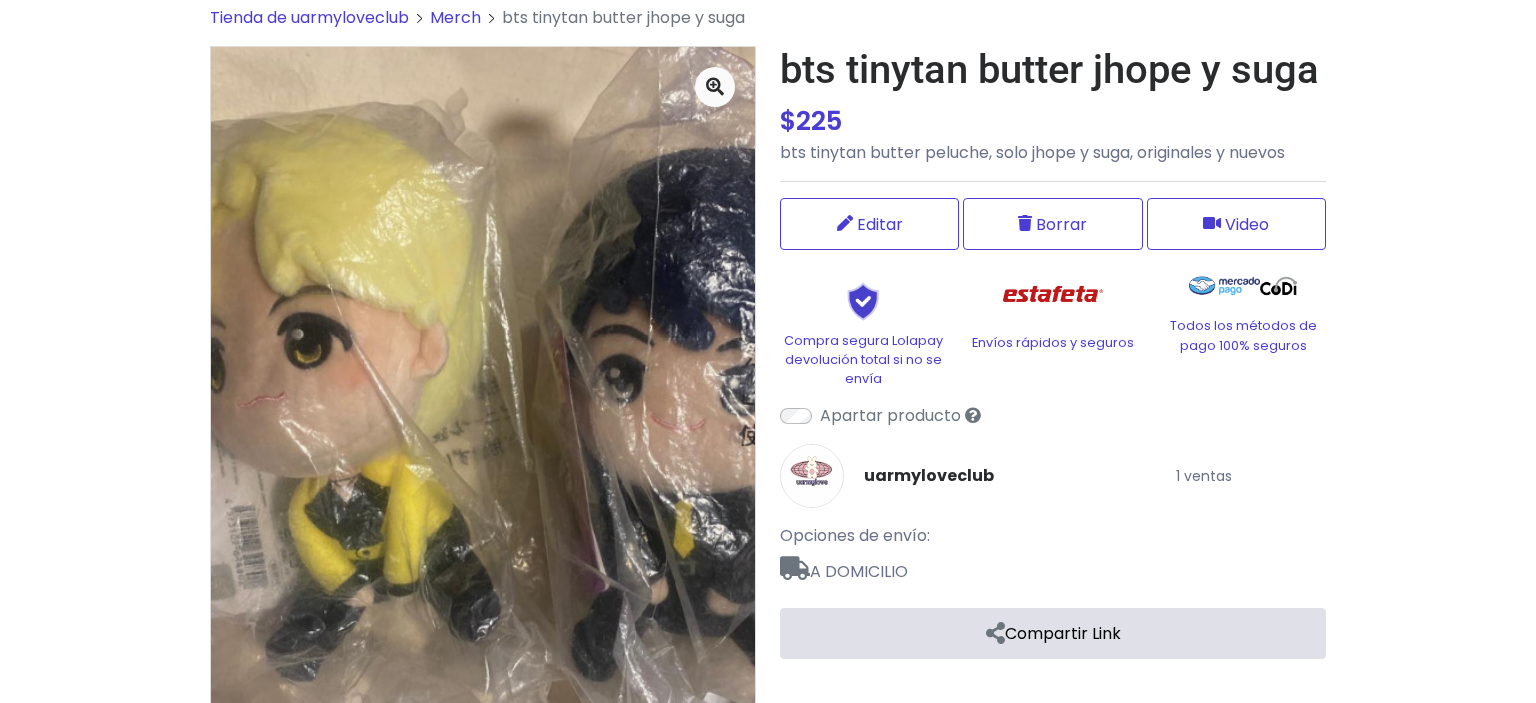 scroll, scrollTop: 211, scrollLeft: 0, axis: vertical 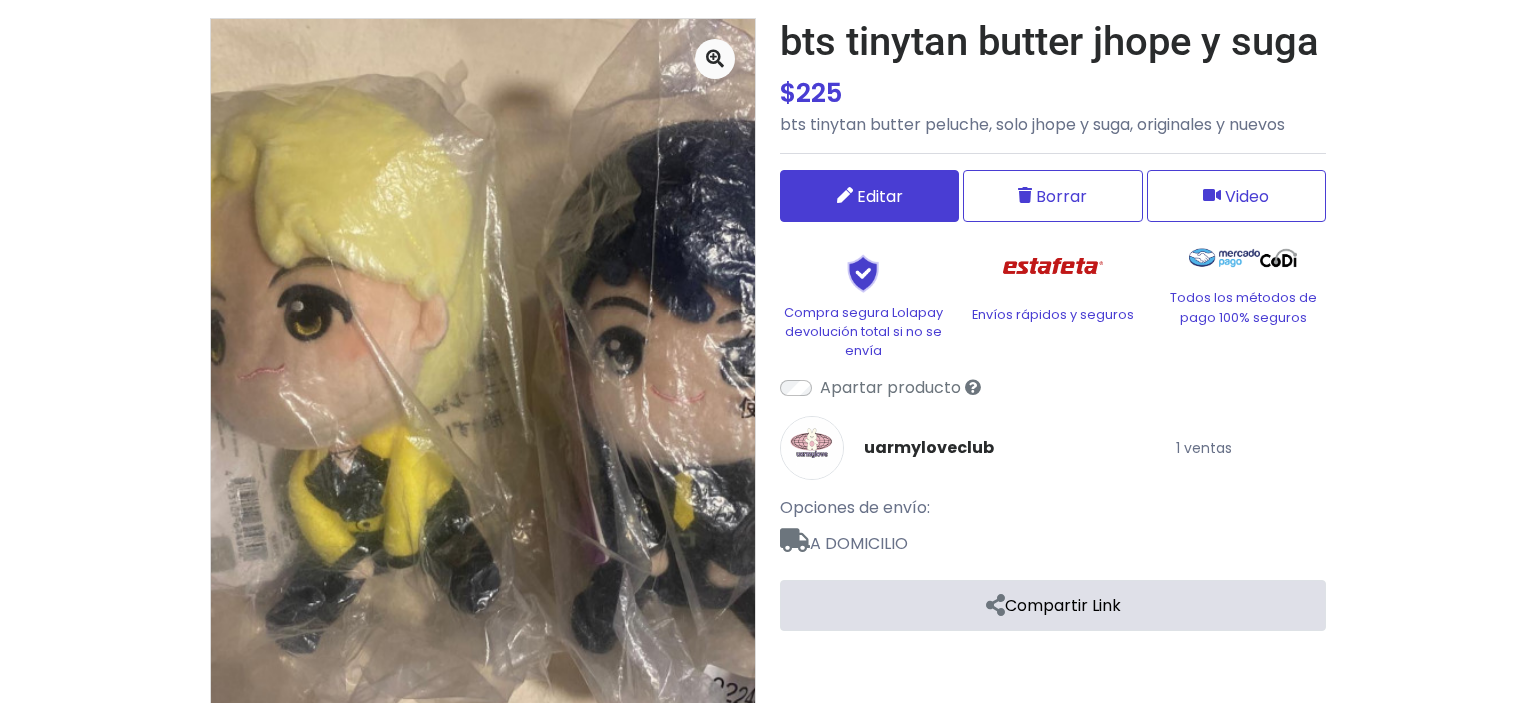 click on "Editar" at bounding box center [869, 196] 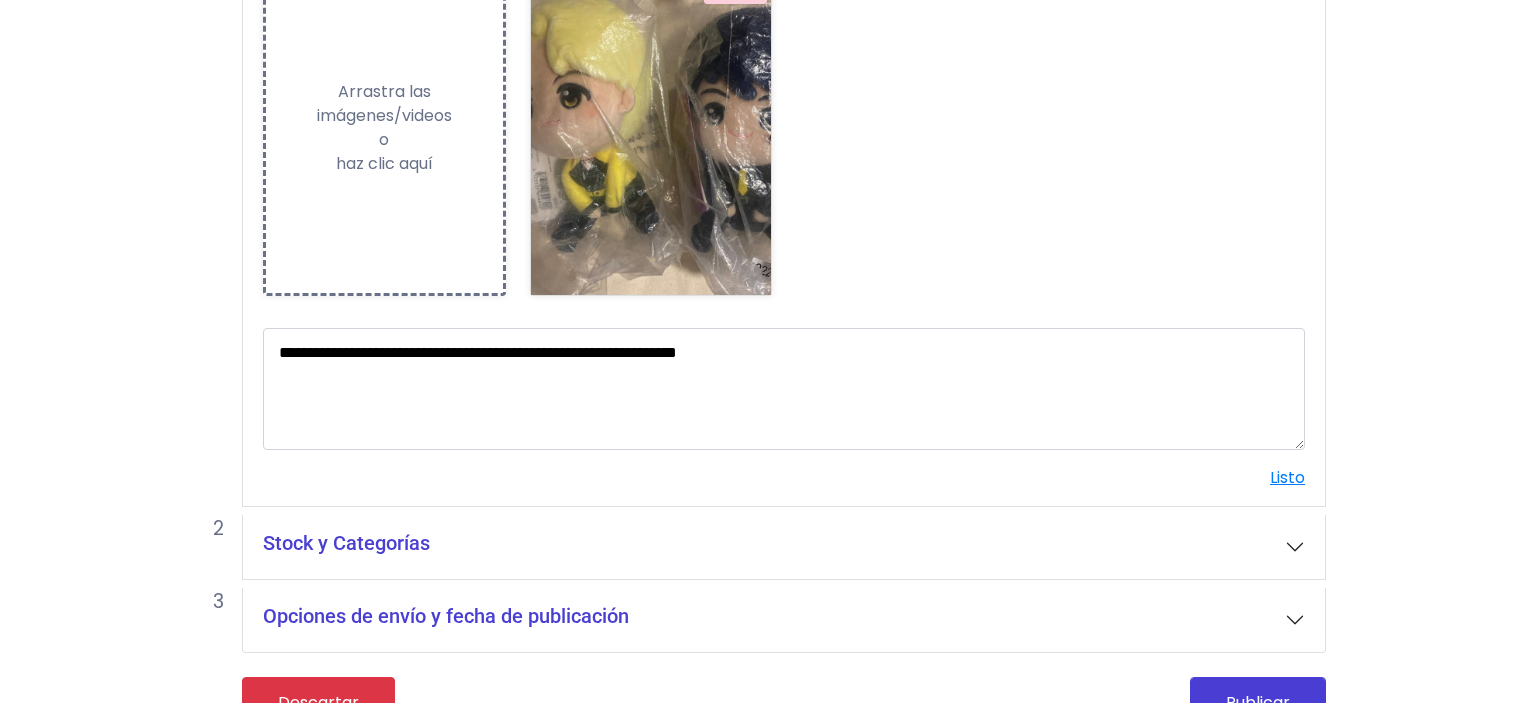 scroll, scrollTop: 422, scrollLeft: 0, axis: vertical 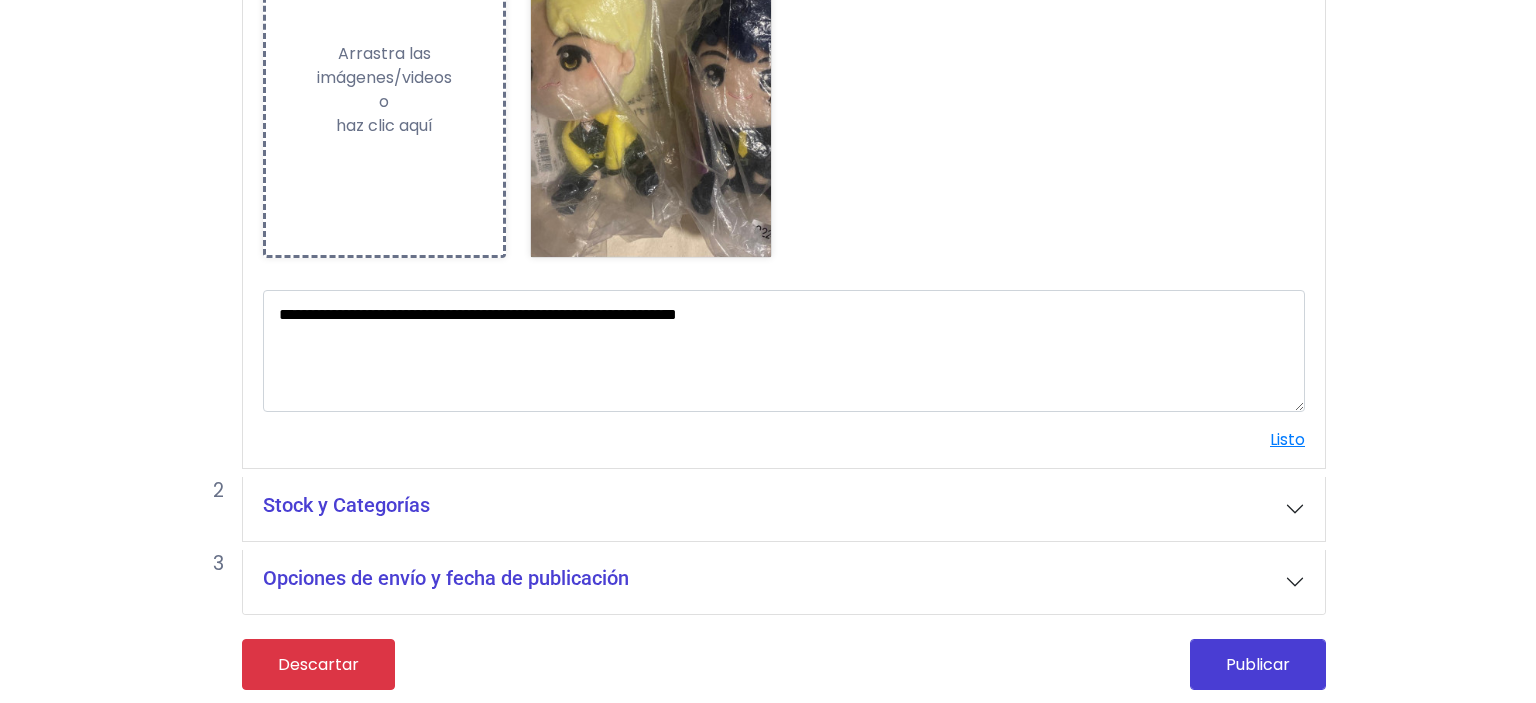 click on "Stock y Categorías" at bounding box center (784, 509) 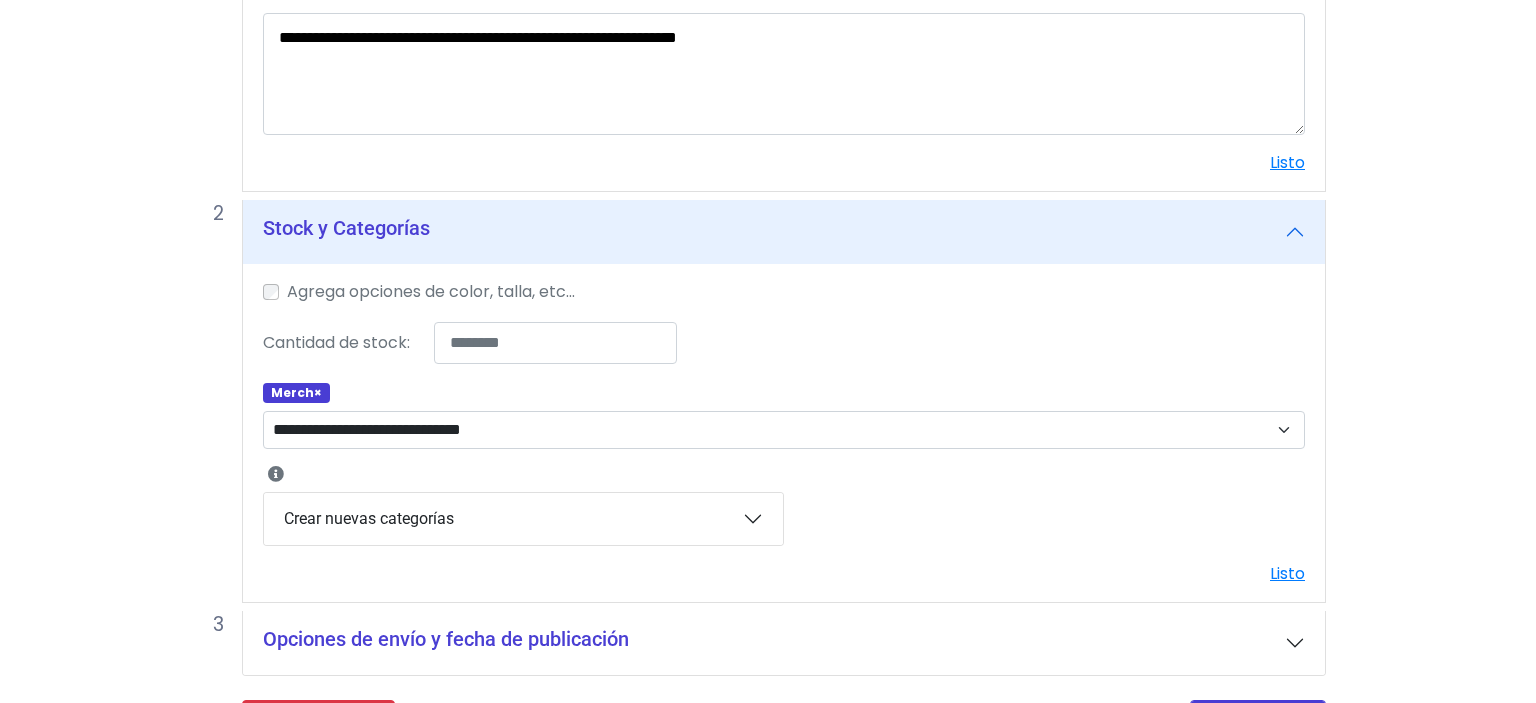 scroll, scrollTop: 739, scrollLeft: 0, axis: vertical 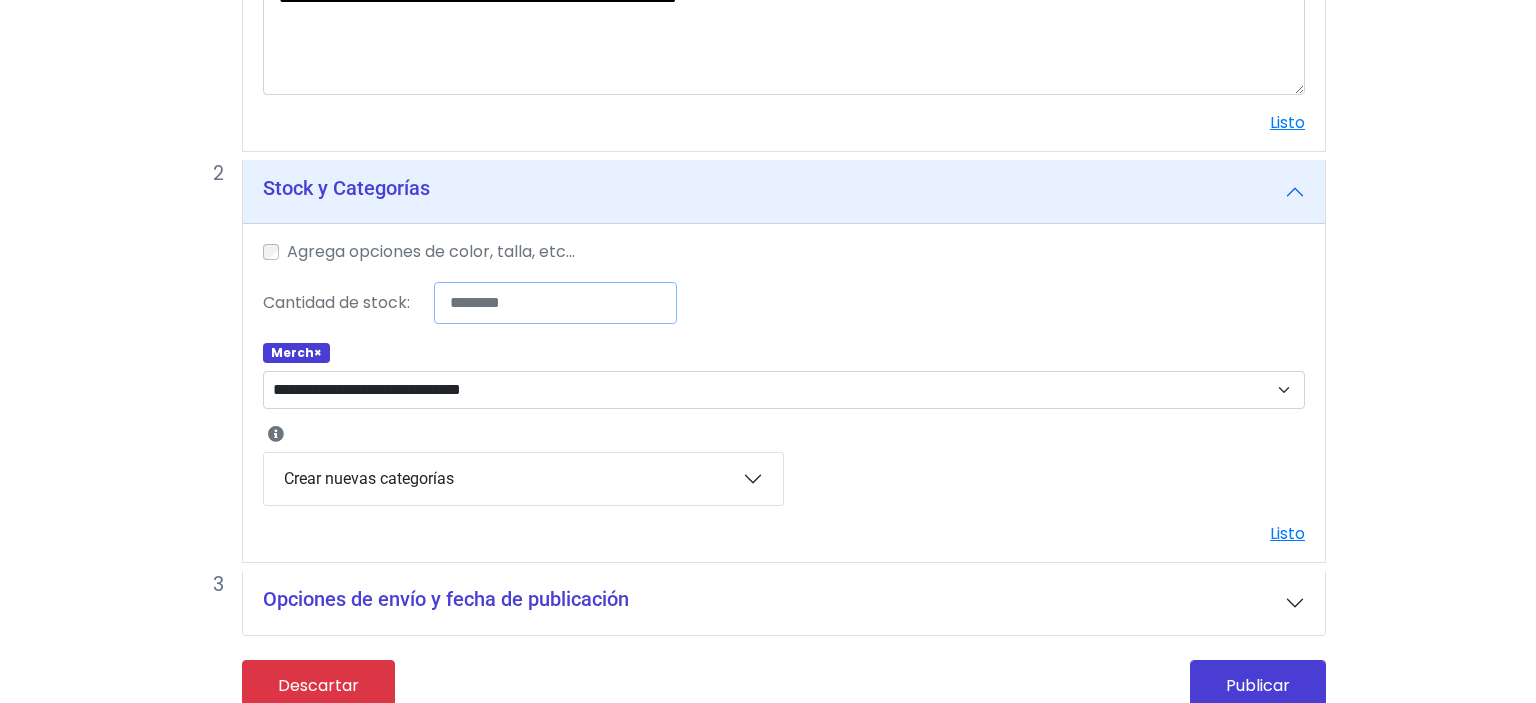 click on "*" at bounding box center [555, 303] 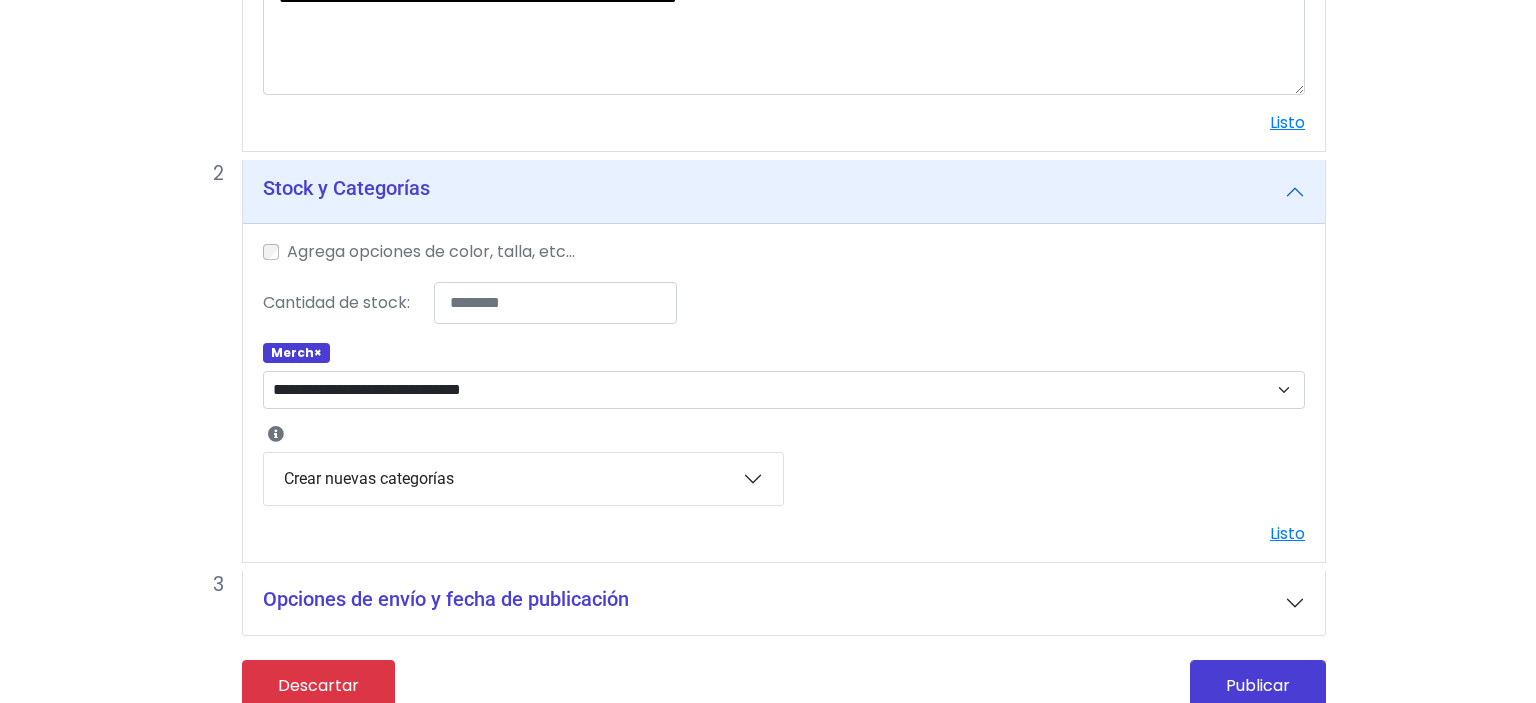 drag, startPoint x: 706, startPoint y: 306, endPoint x: 369, endPoint y: 296, distance: 337.14835 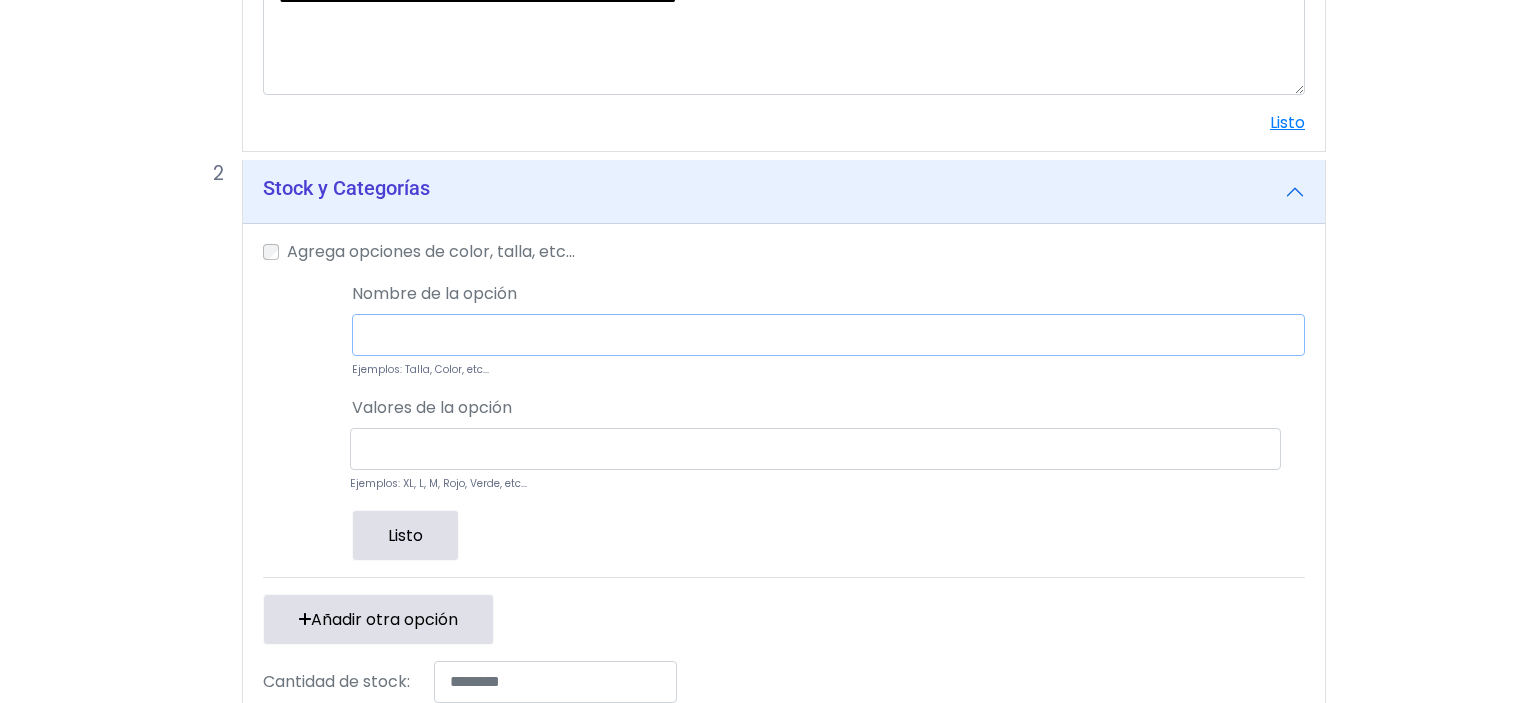 click at bounding box center [828, 335] 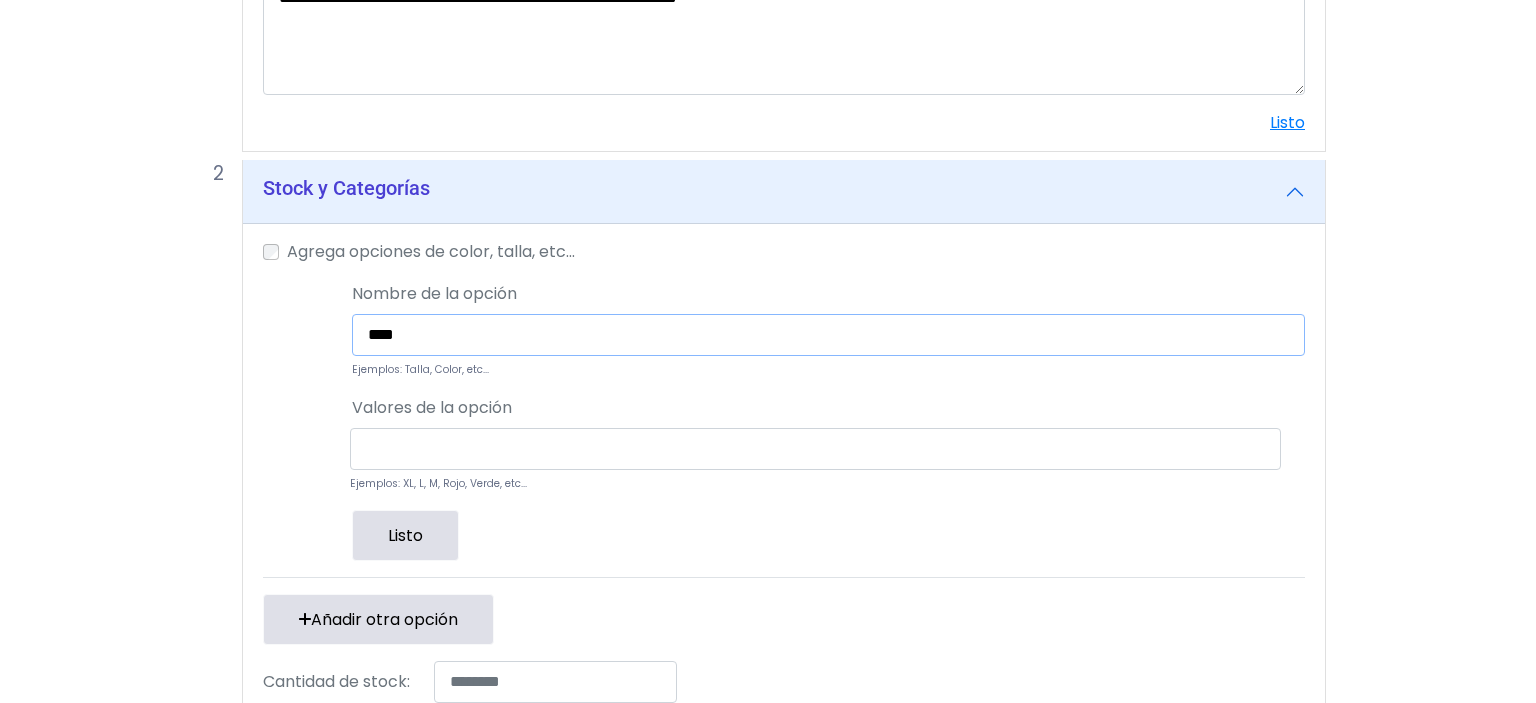 type on "****" 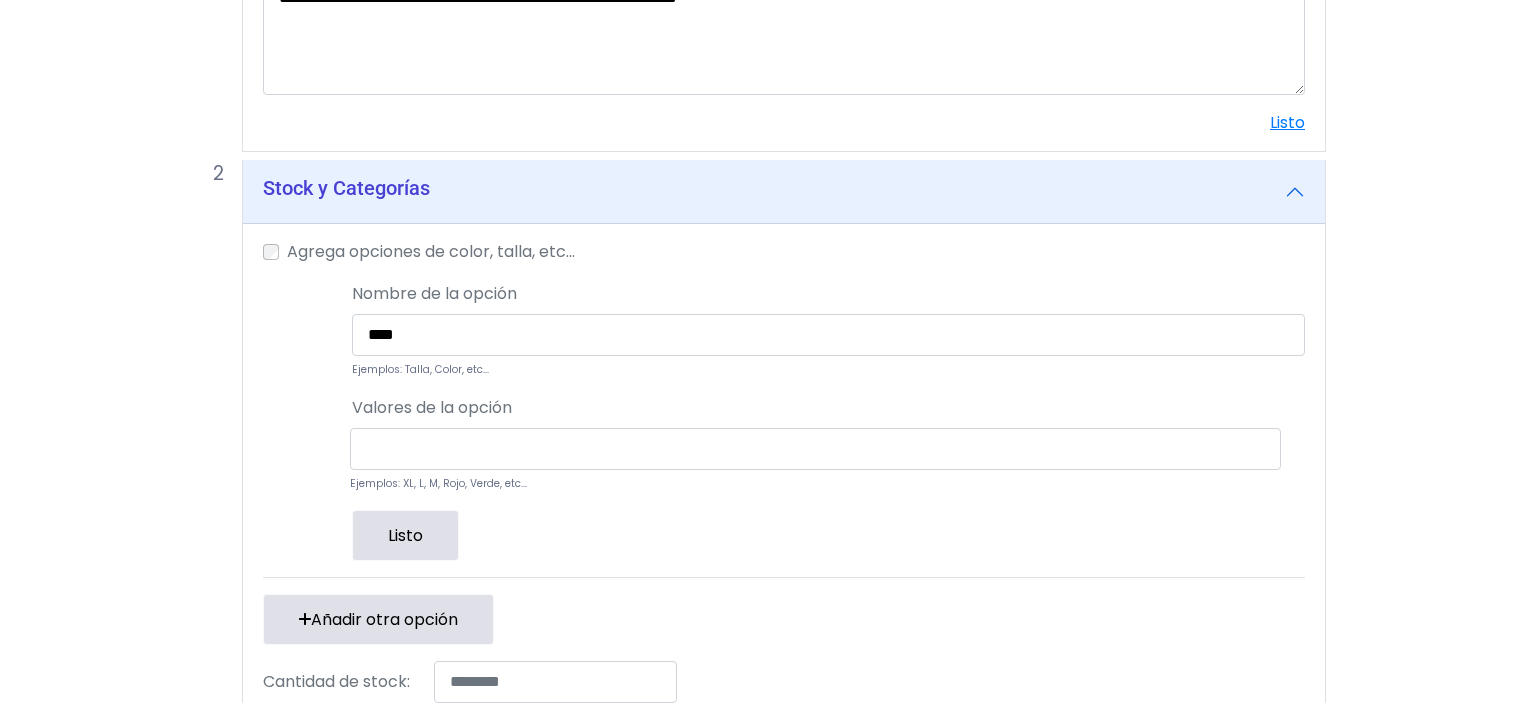 click on "****
Ejemplos: Talla, Color, etc..." at bounding box center (828, 347) 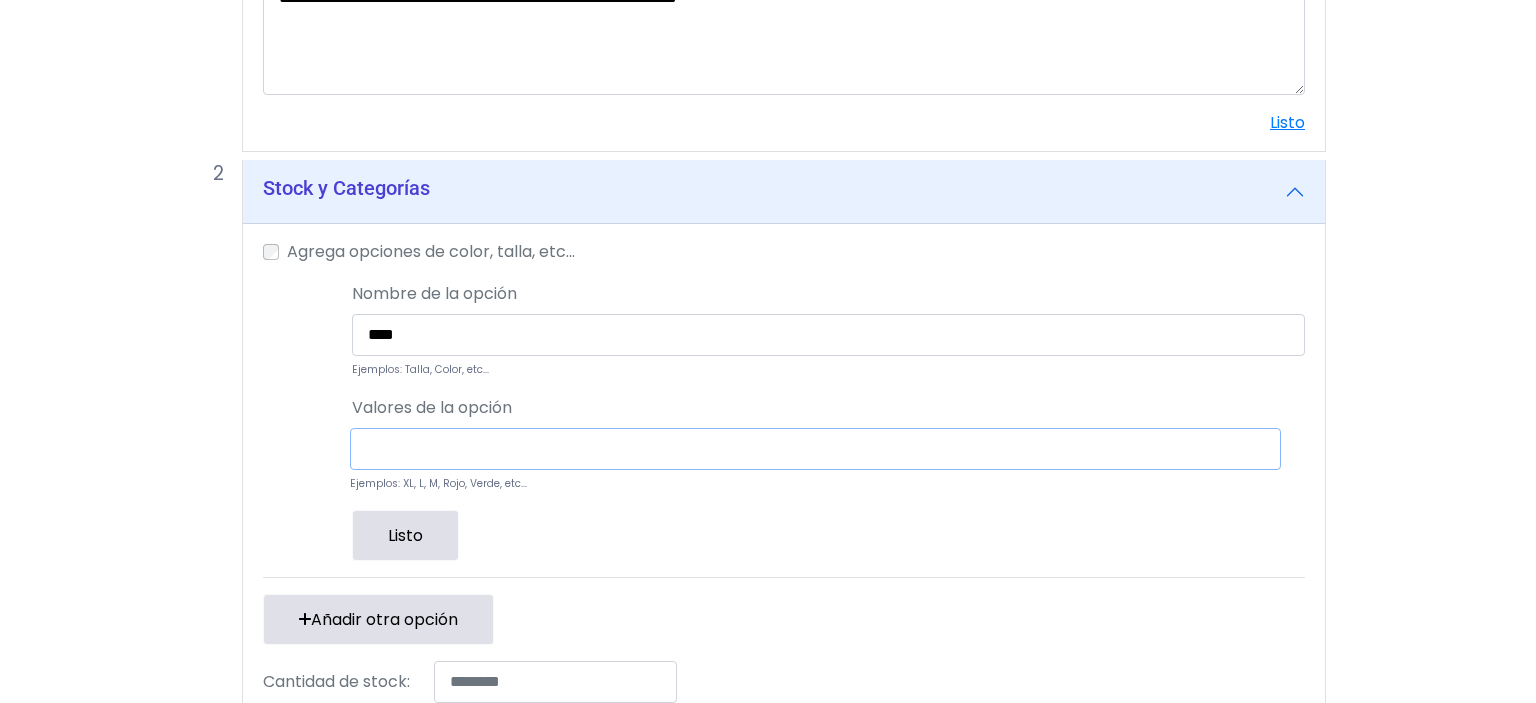 click at bounding box center [815, 449] 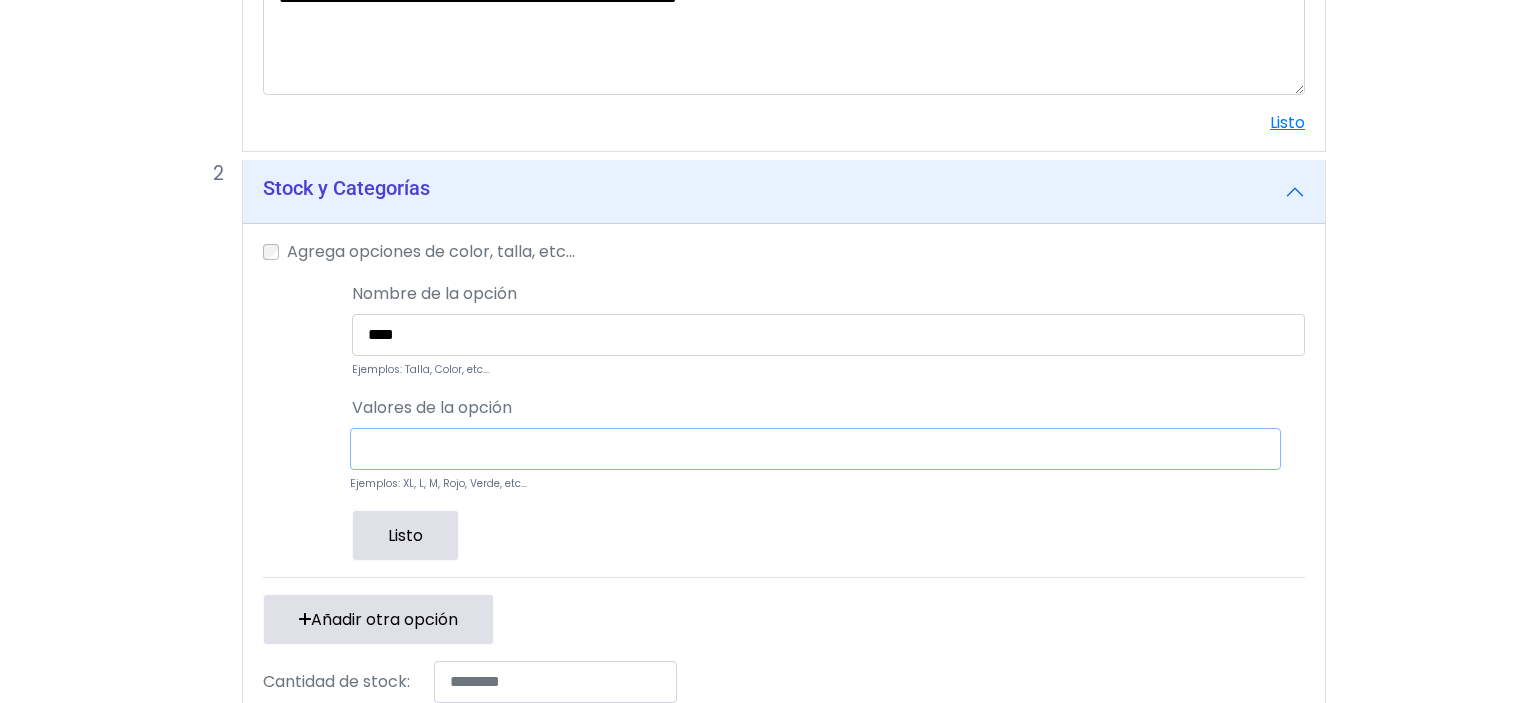 type on "*" 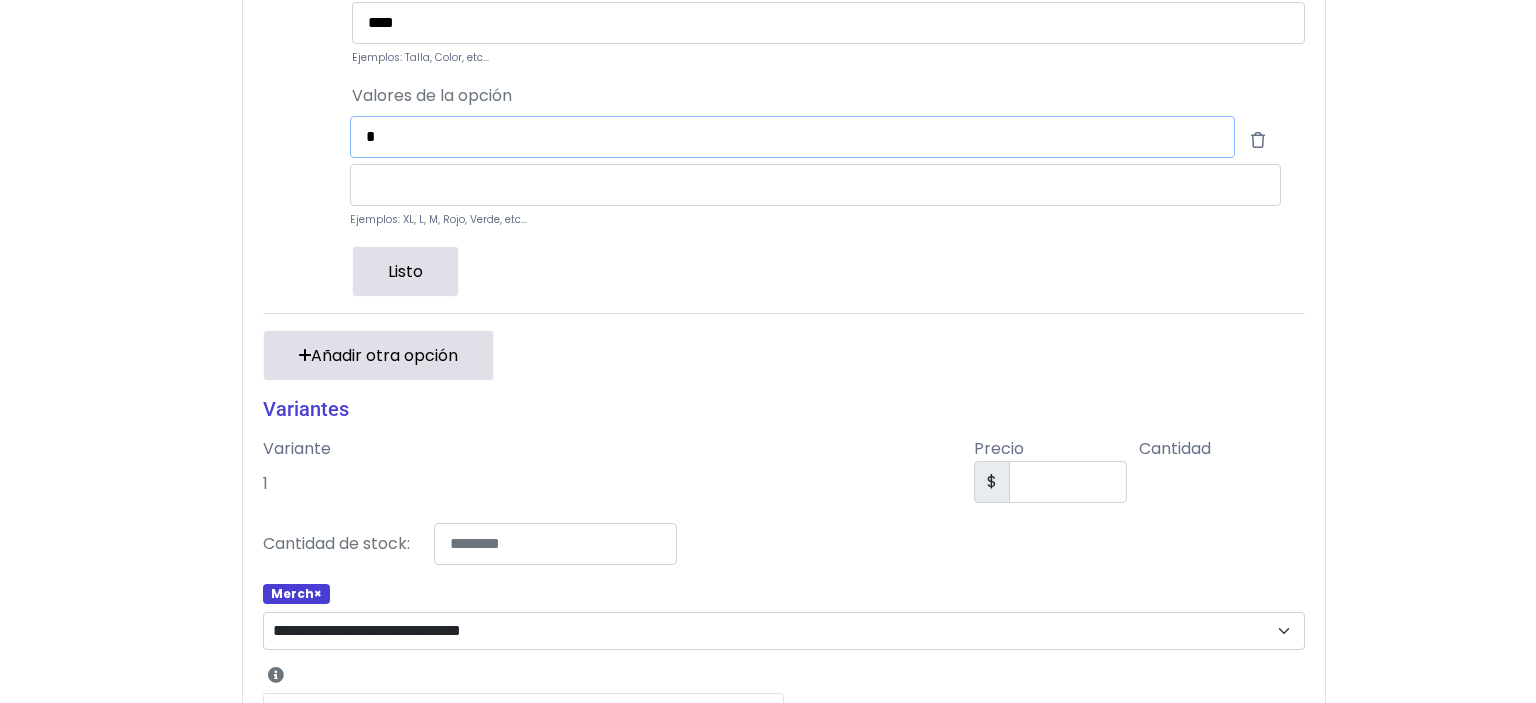 scroll, scrollTop: 950, scrollLeft: 0, axis: vertical 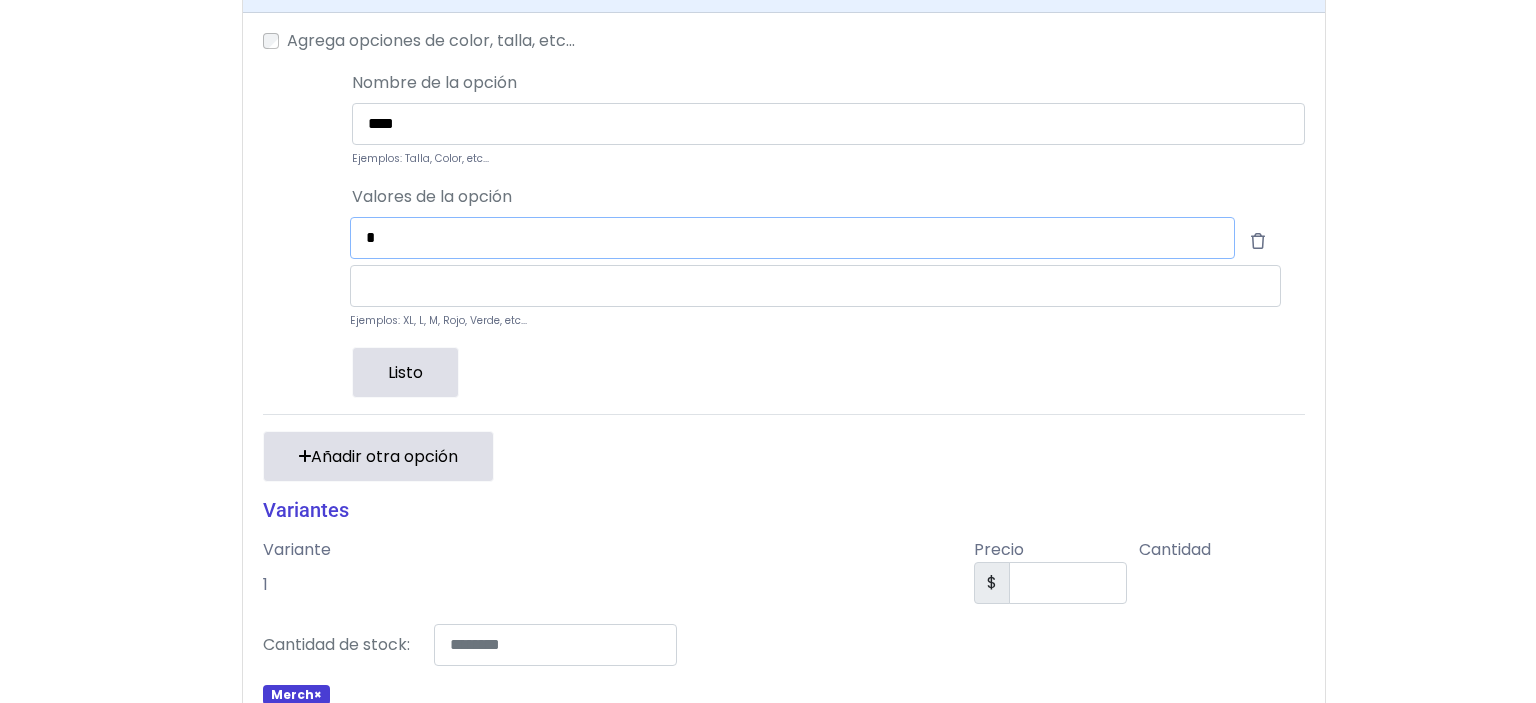 type 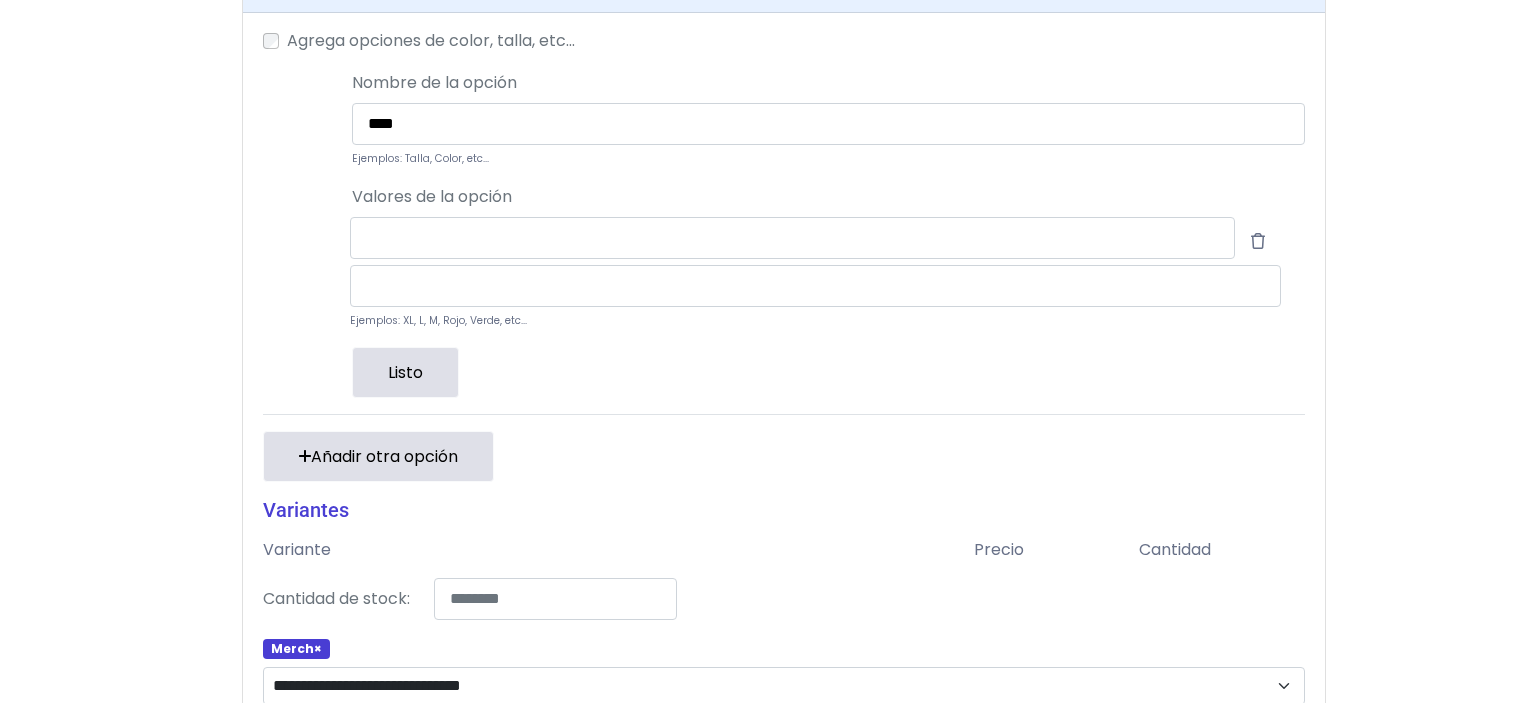 click on "Añadir otra opción" at bounding box center (378, 456) 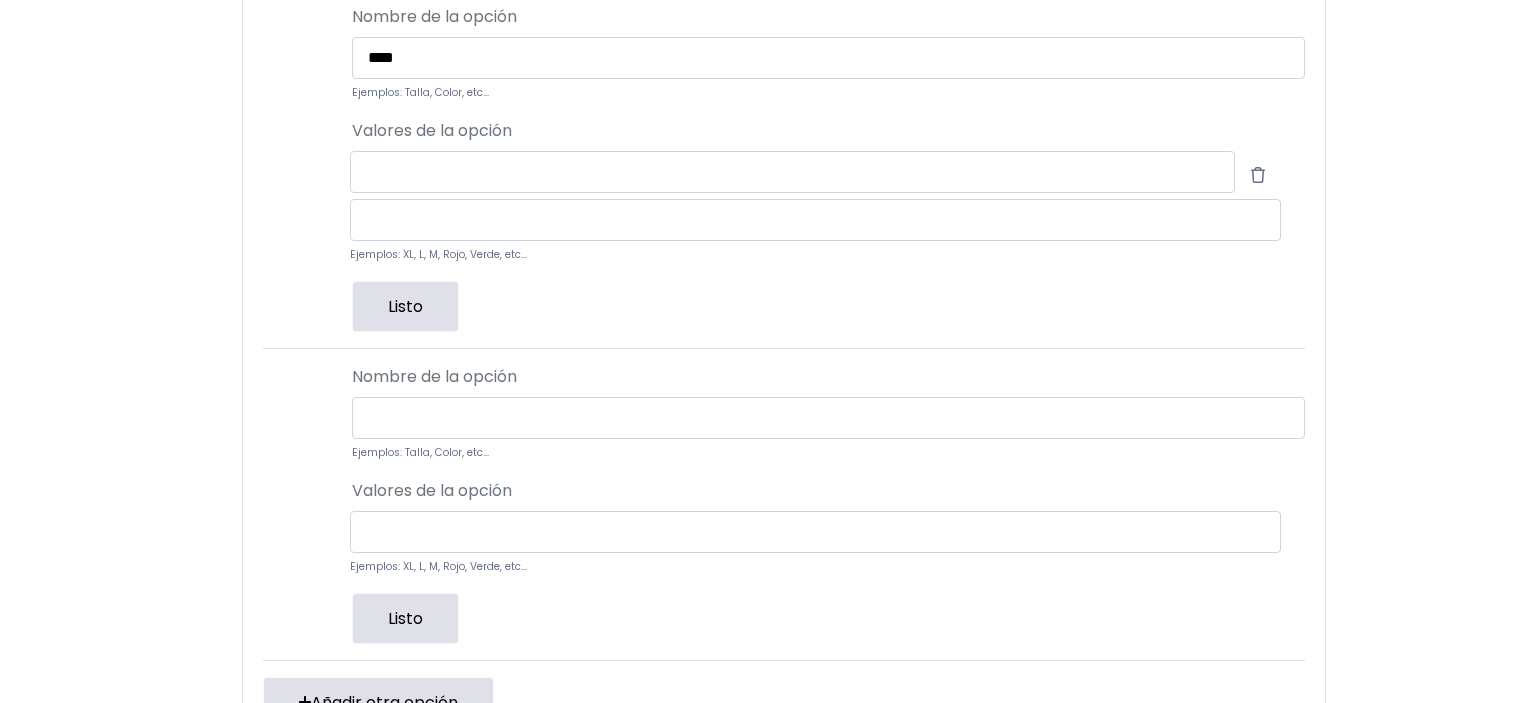 scroll, scrollTop: 1056, scrollLeft: 0, axis: vertical 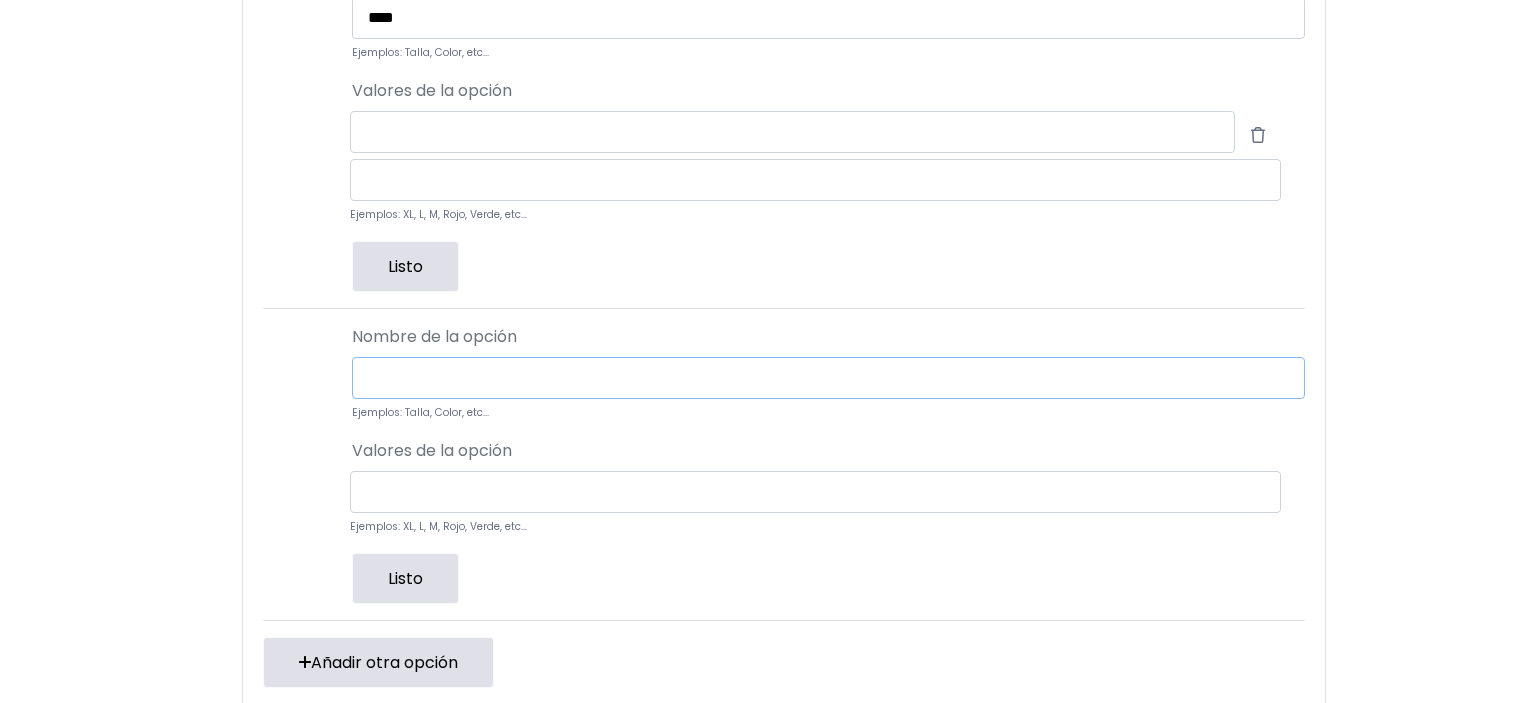 click at bounding box center (828, 378) 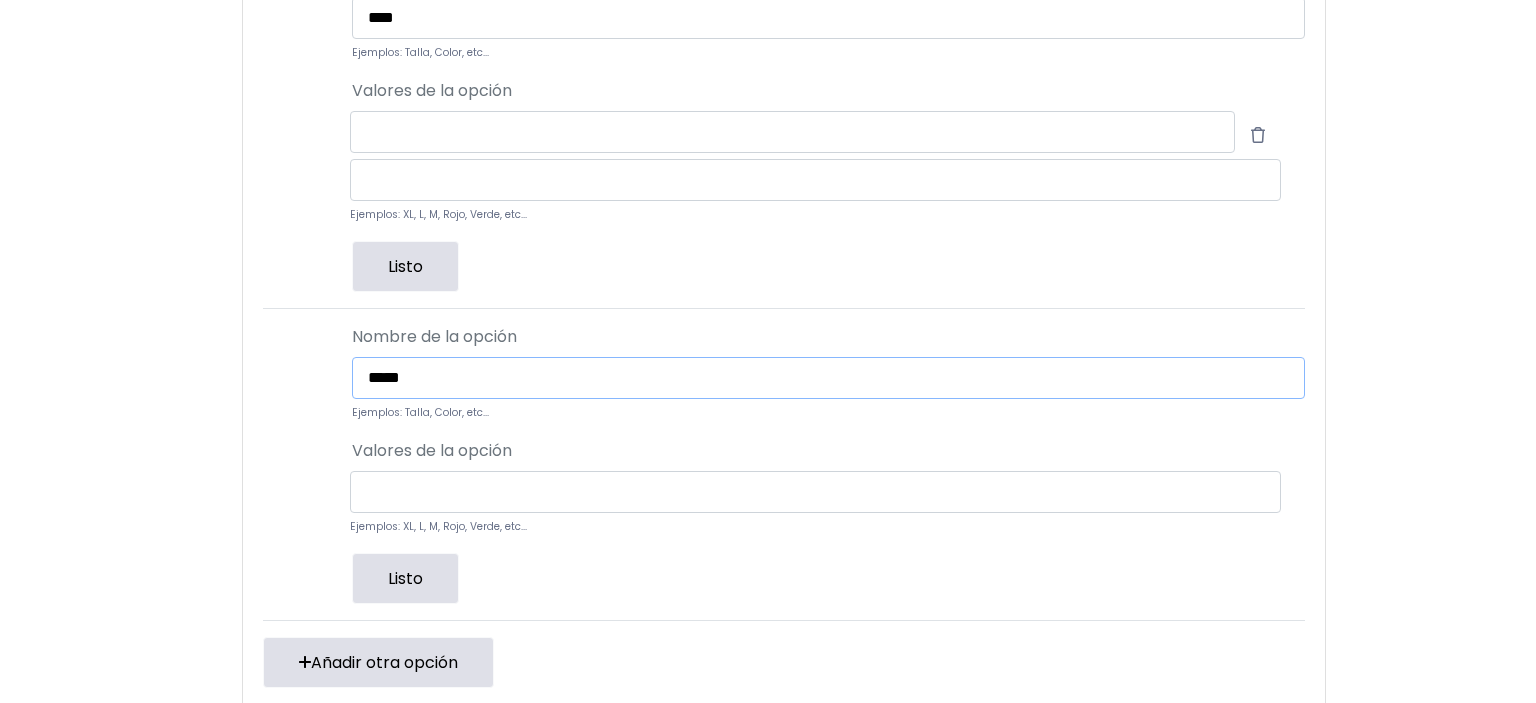 type on "*****" 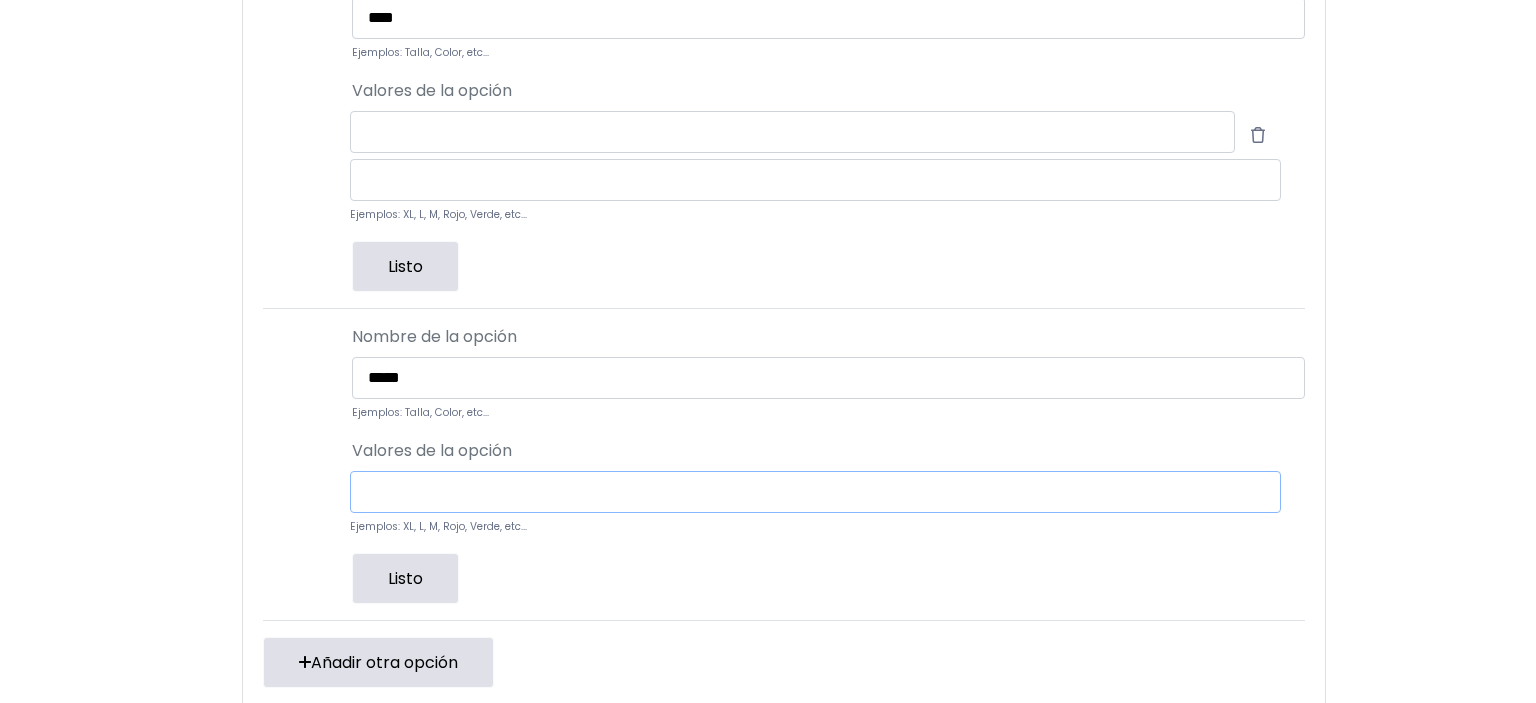 click at bounding box center [815, 492] 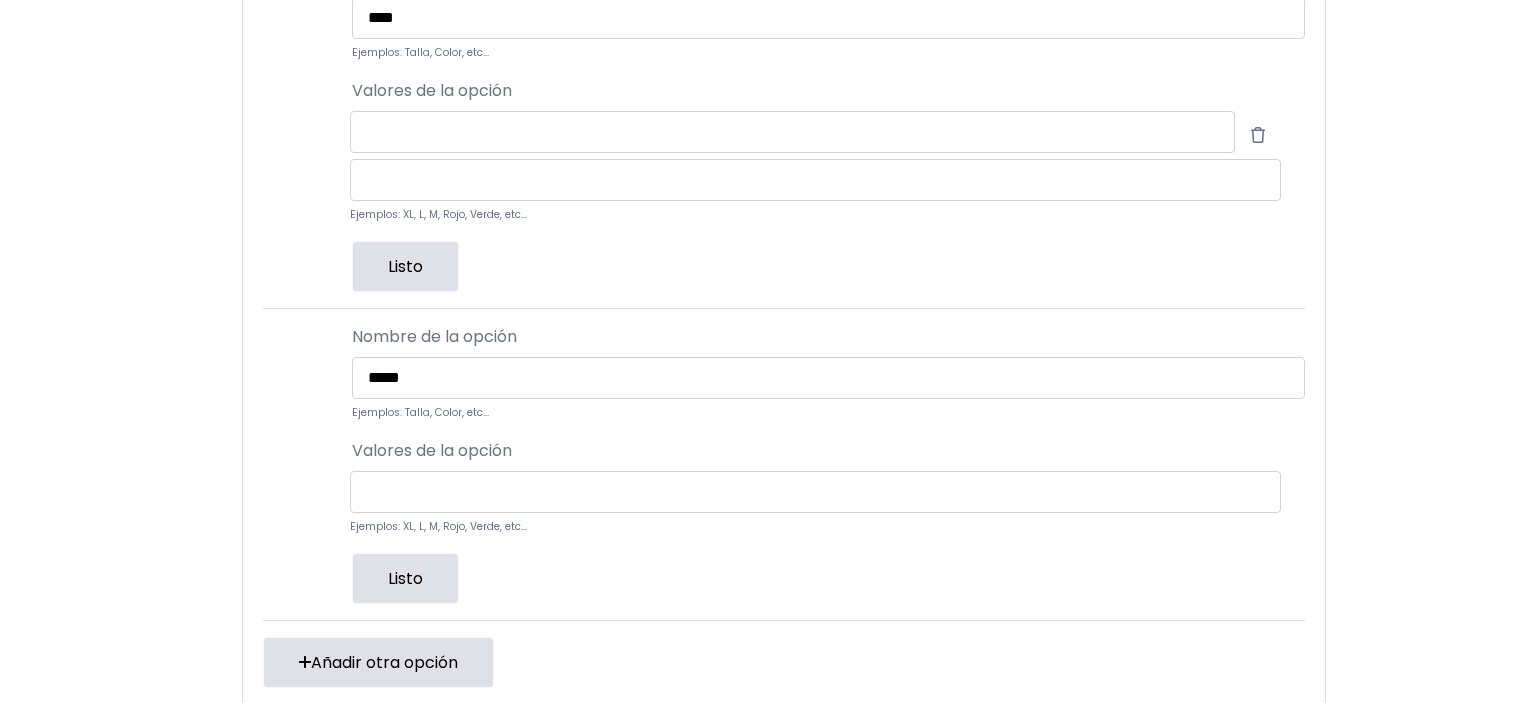 click on "Listo" at bounding box center [405, 578] 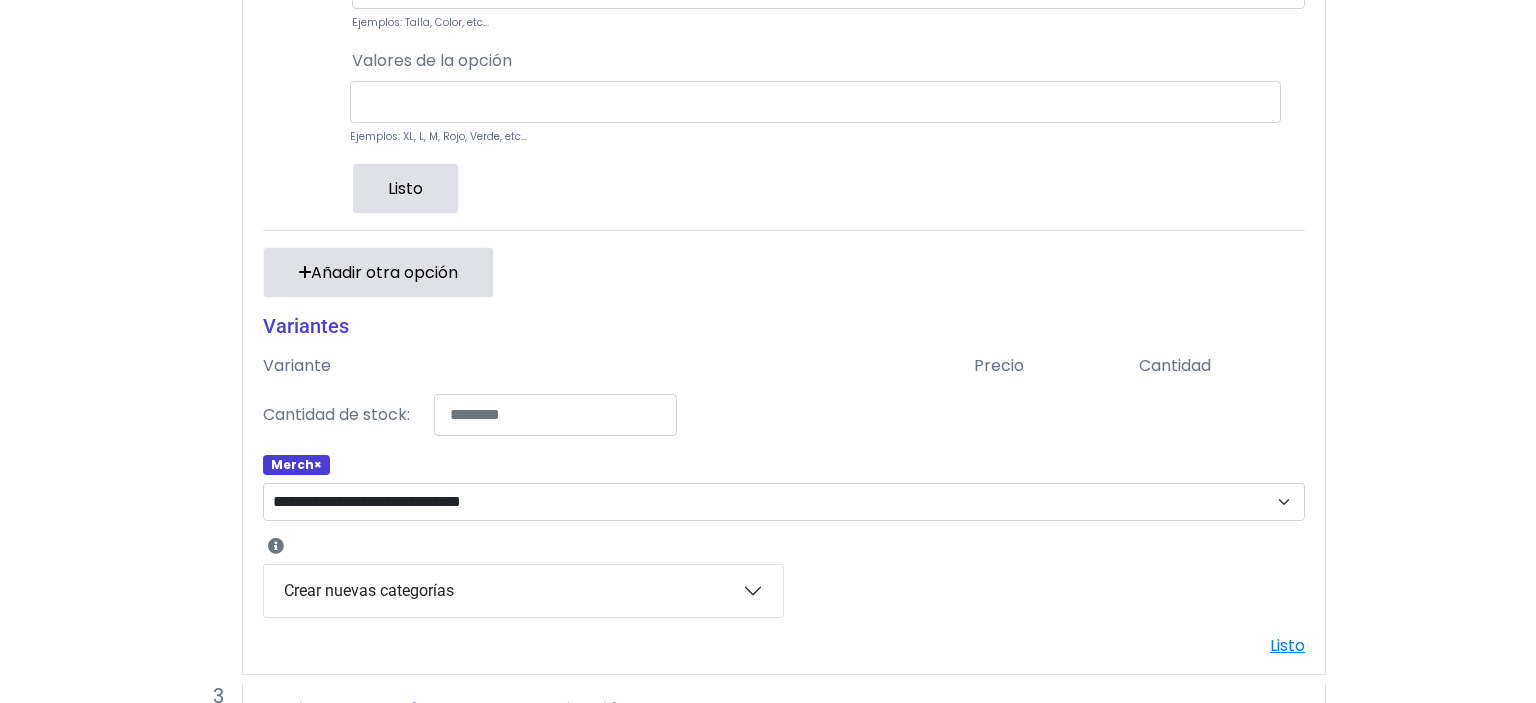 scroll, scrollTop: 1478, scrollLeft: 0, axis: vertical 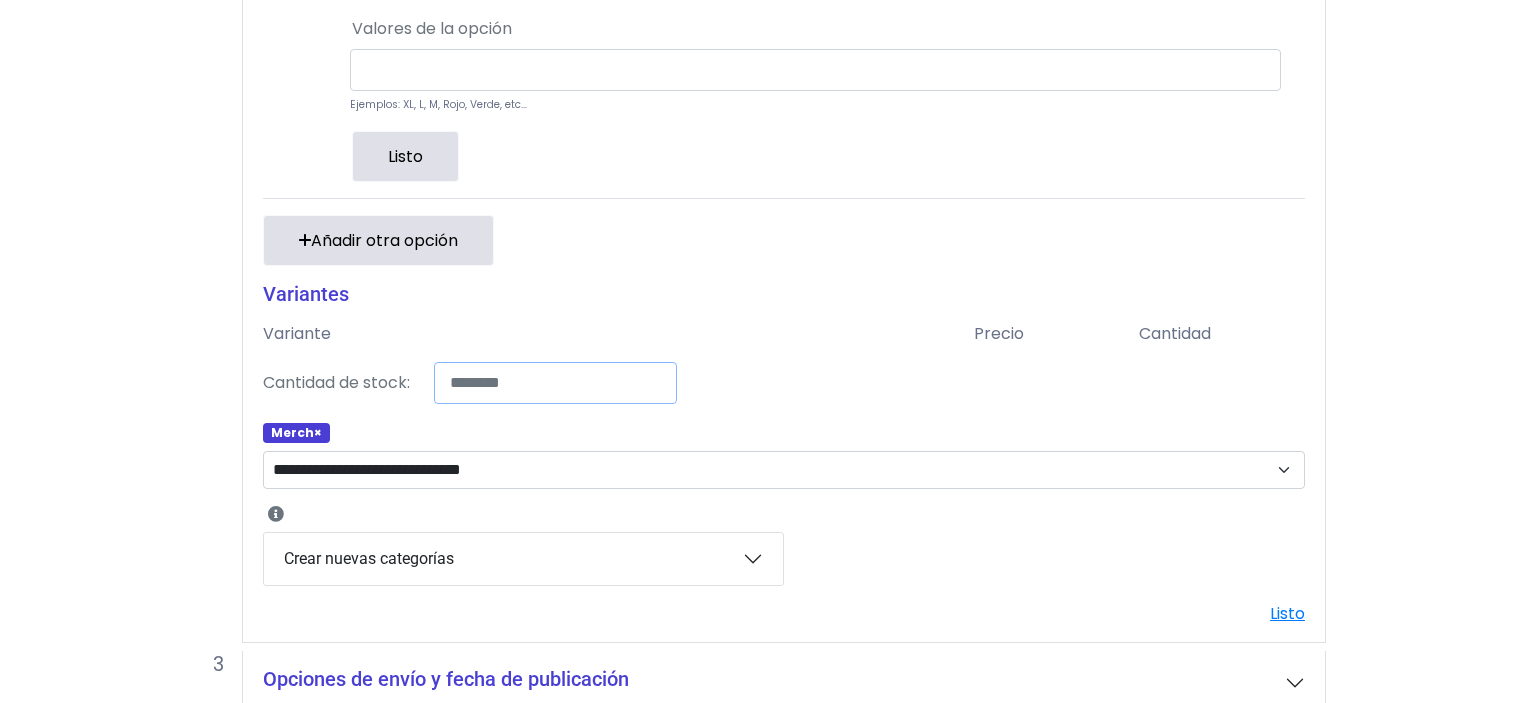 click on "*" at bounding box center [555, 383] 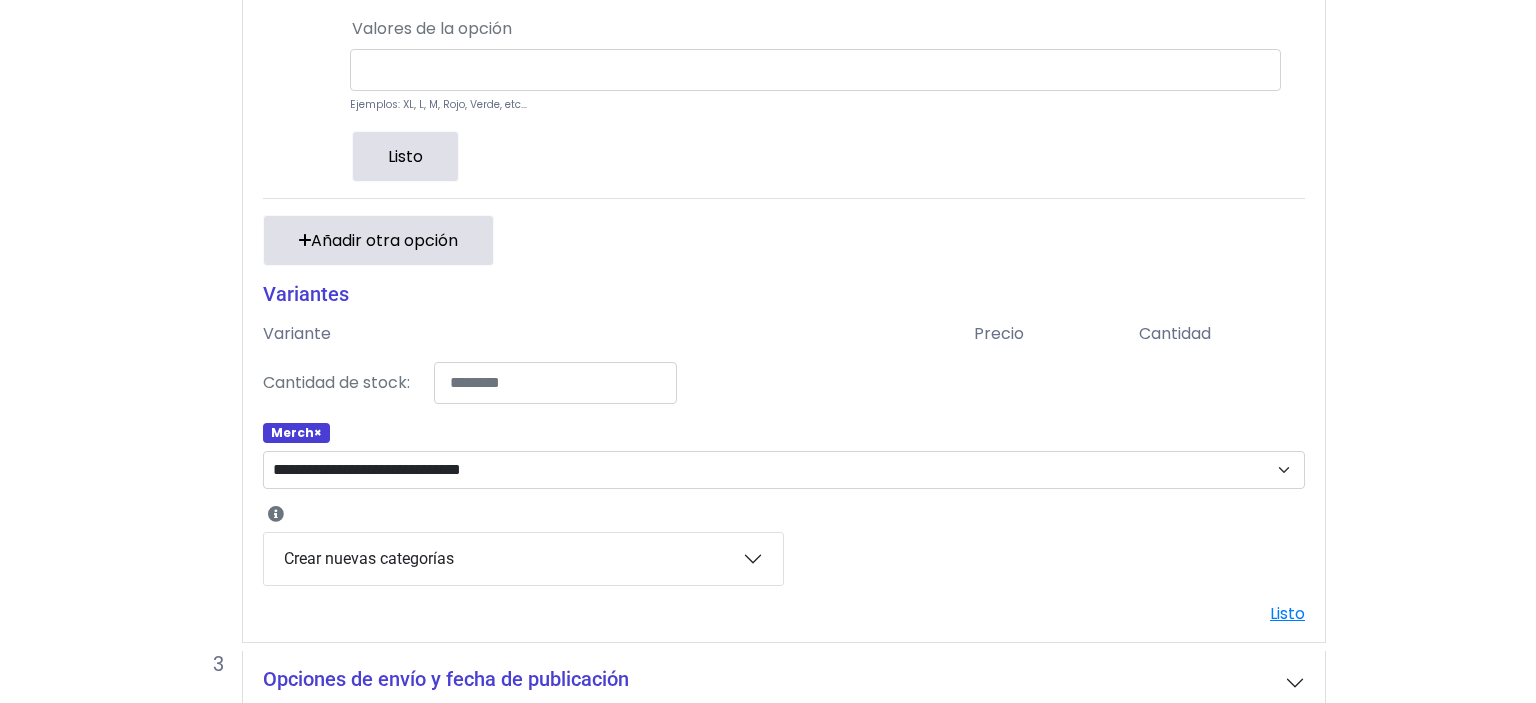 click on "Merch  ×" at bounding box center [784, 435] 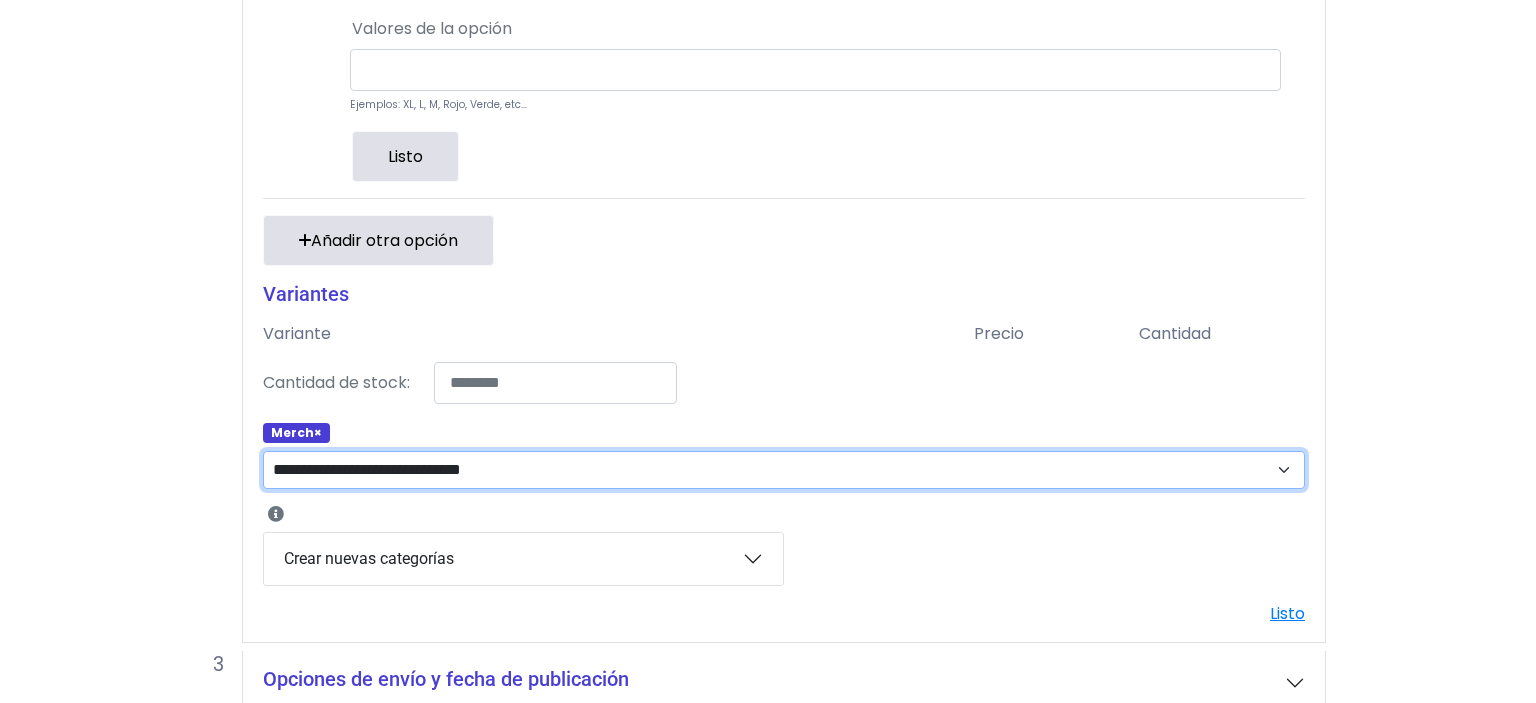 click on "**********" at bounding box center (784, 470) 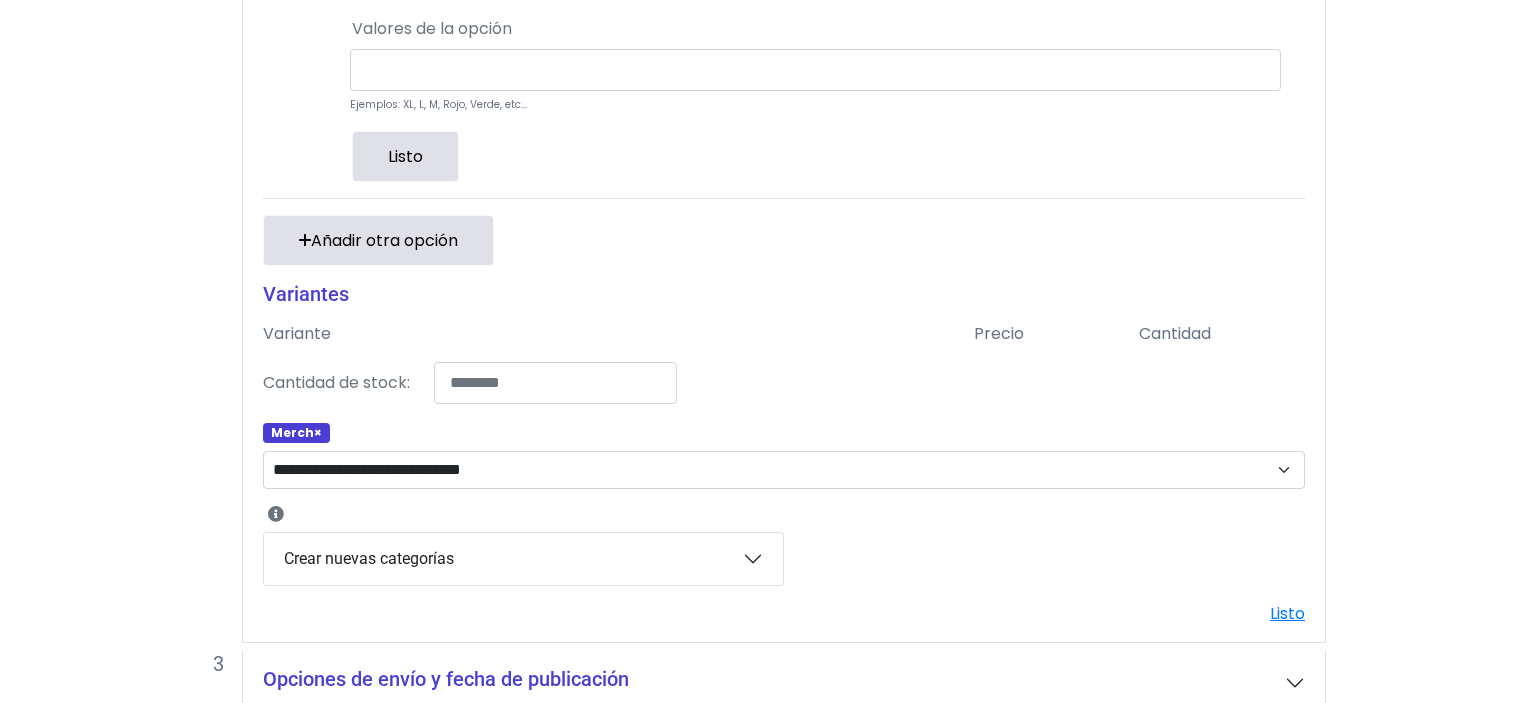 click on "**********" at bounding box center (768, -251) 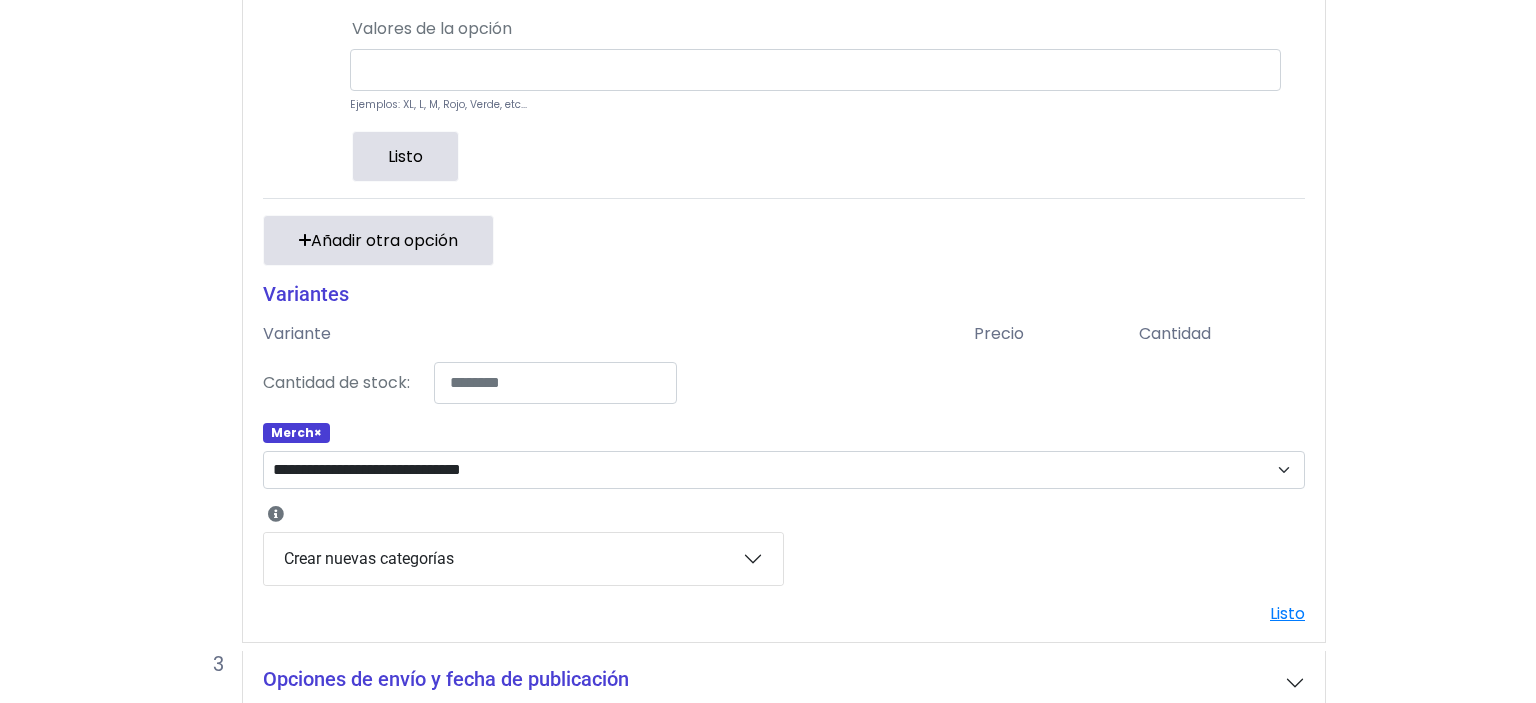 click on "Listo" at bounding box center [405, 156] 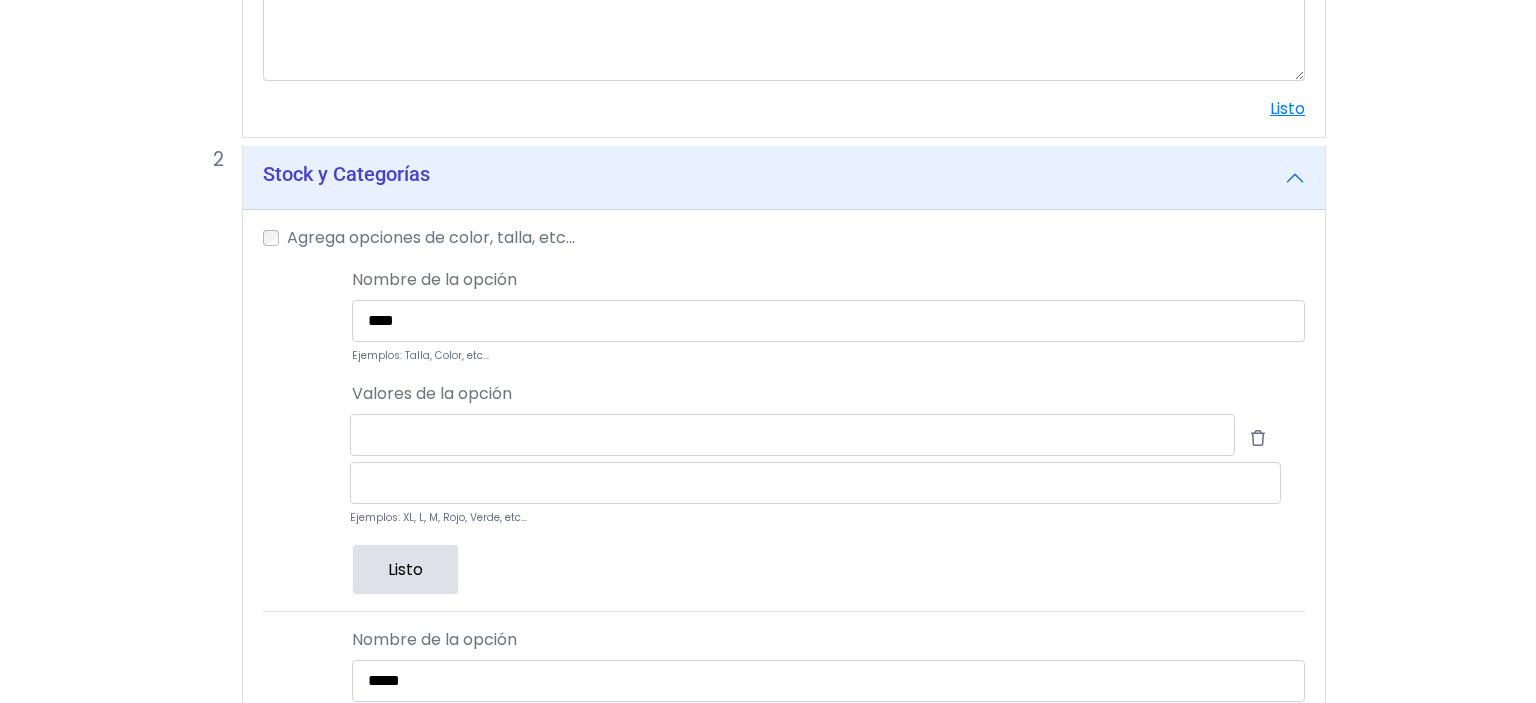 scroll, scrollTop: 739, scrollLeft: 0, axis: vertical 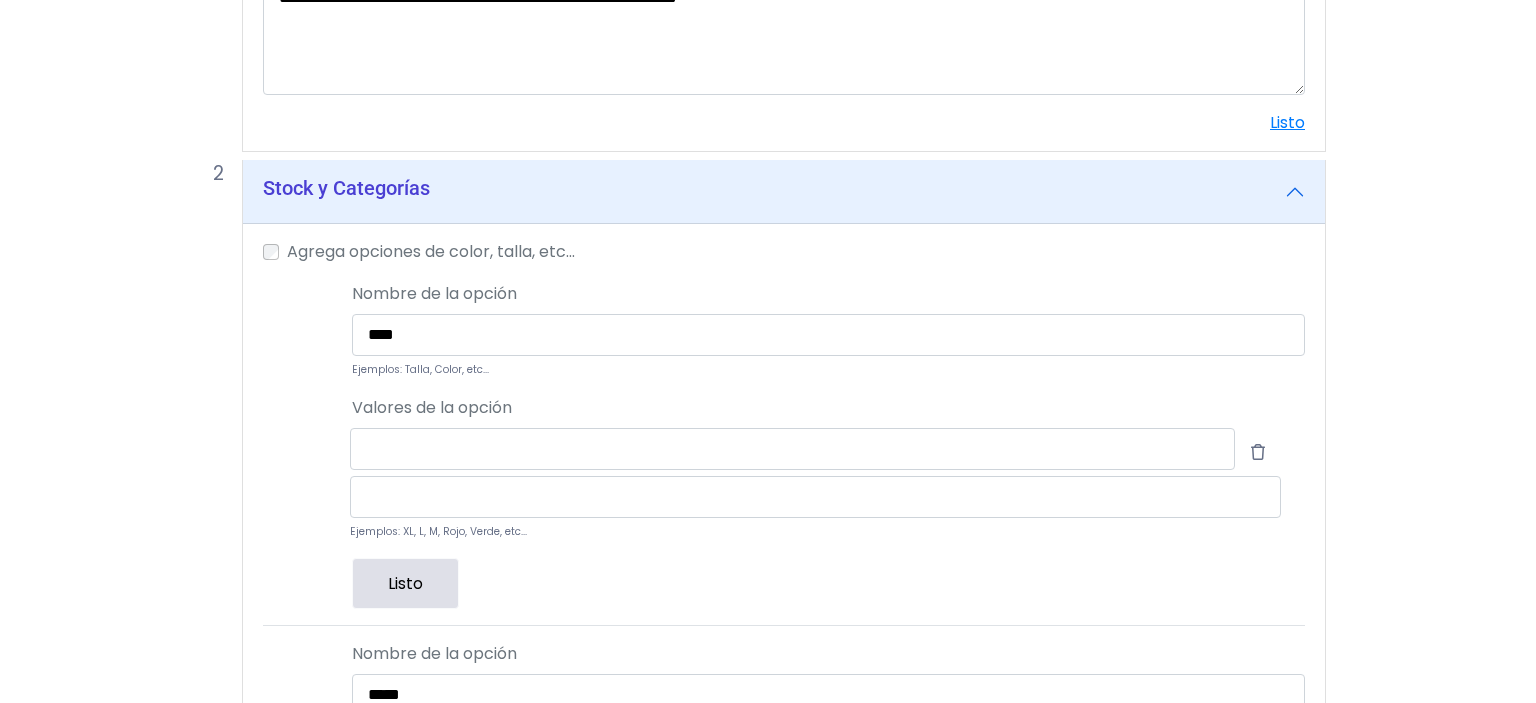 click on "Listo" at bounding box center (405, 583) 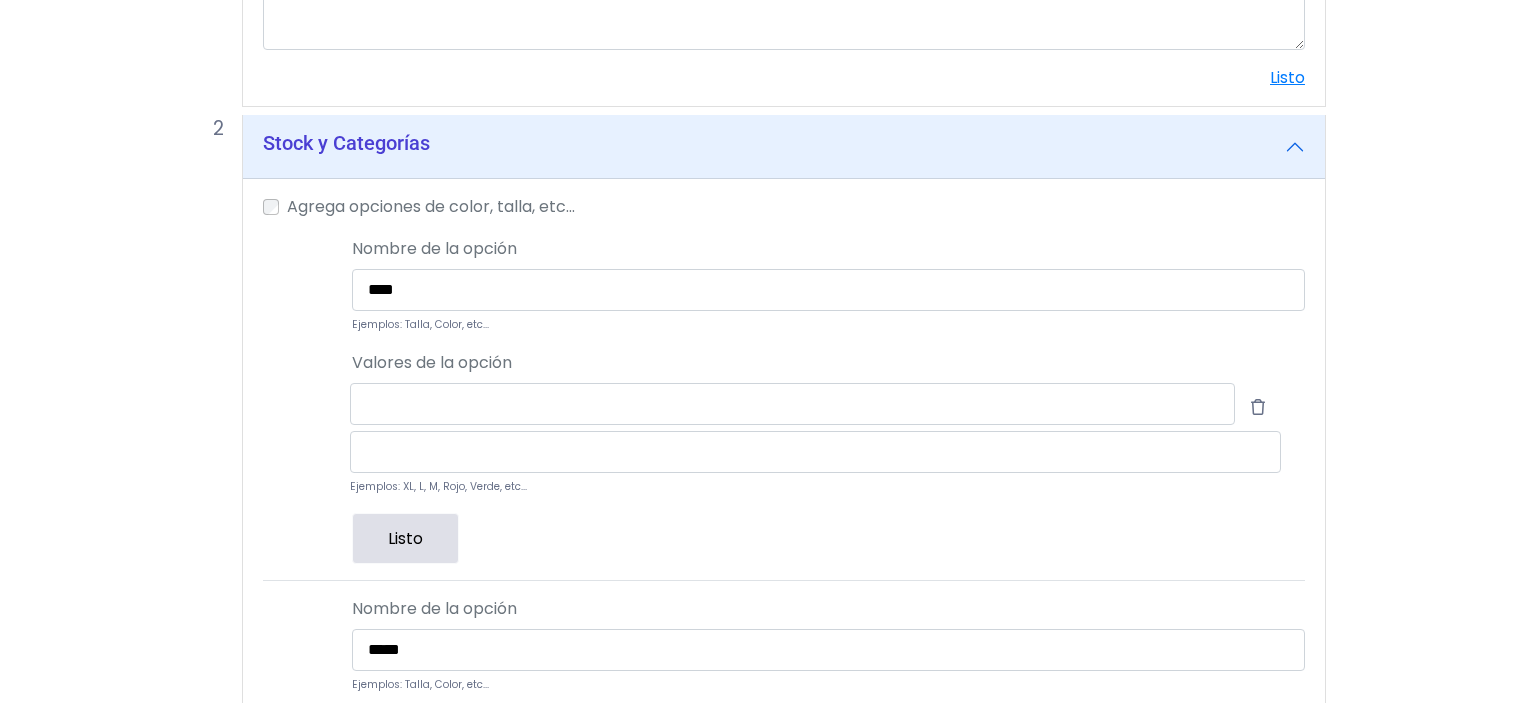 scroll, scrollTop: 844, scrollLeft: 0, axis: vertical 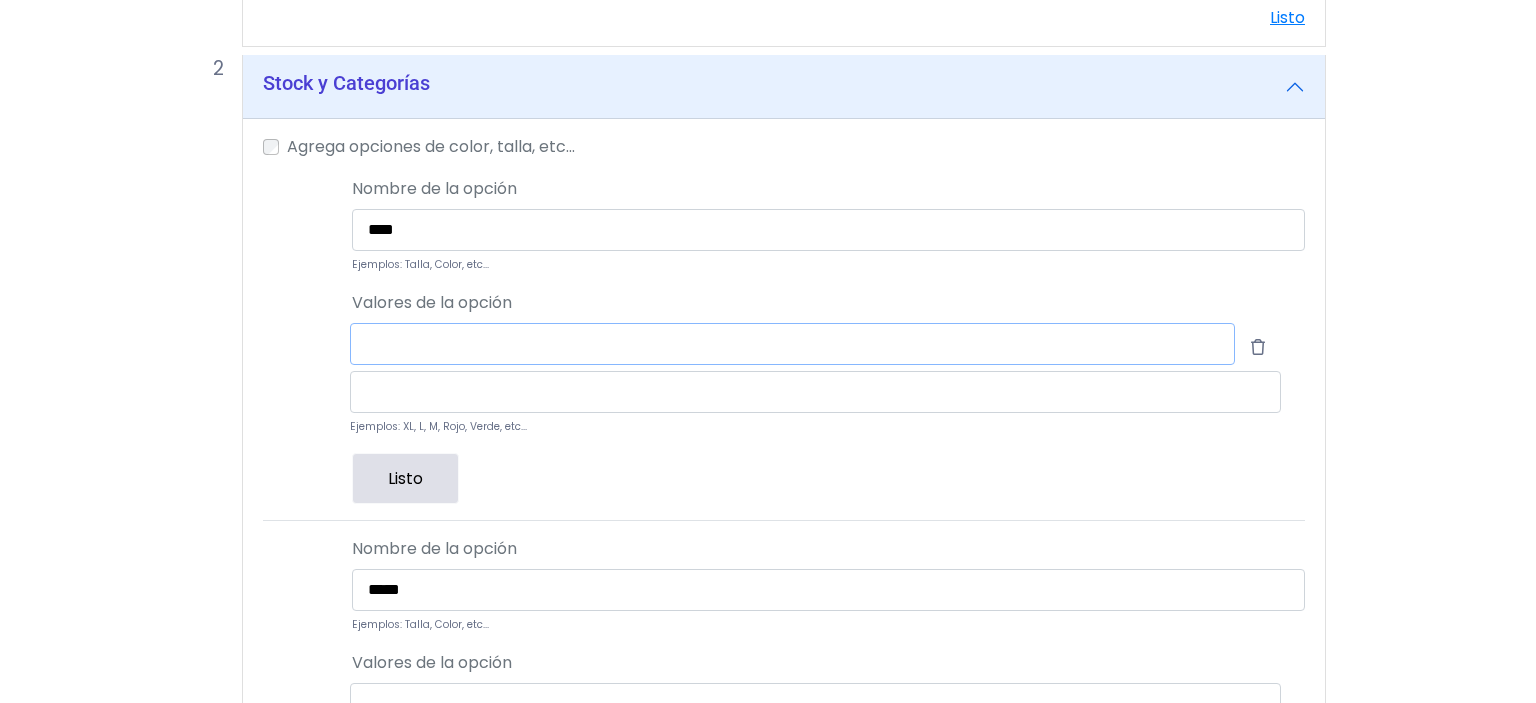 click at bounding box center [792, 344] 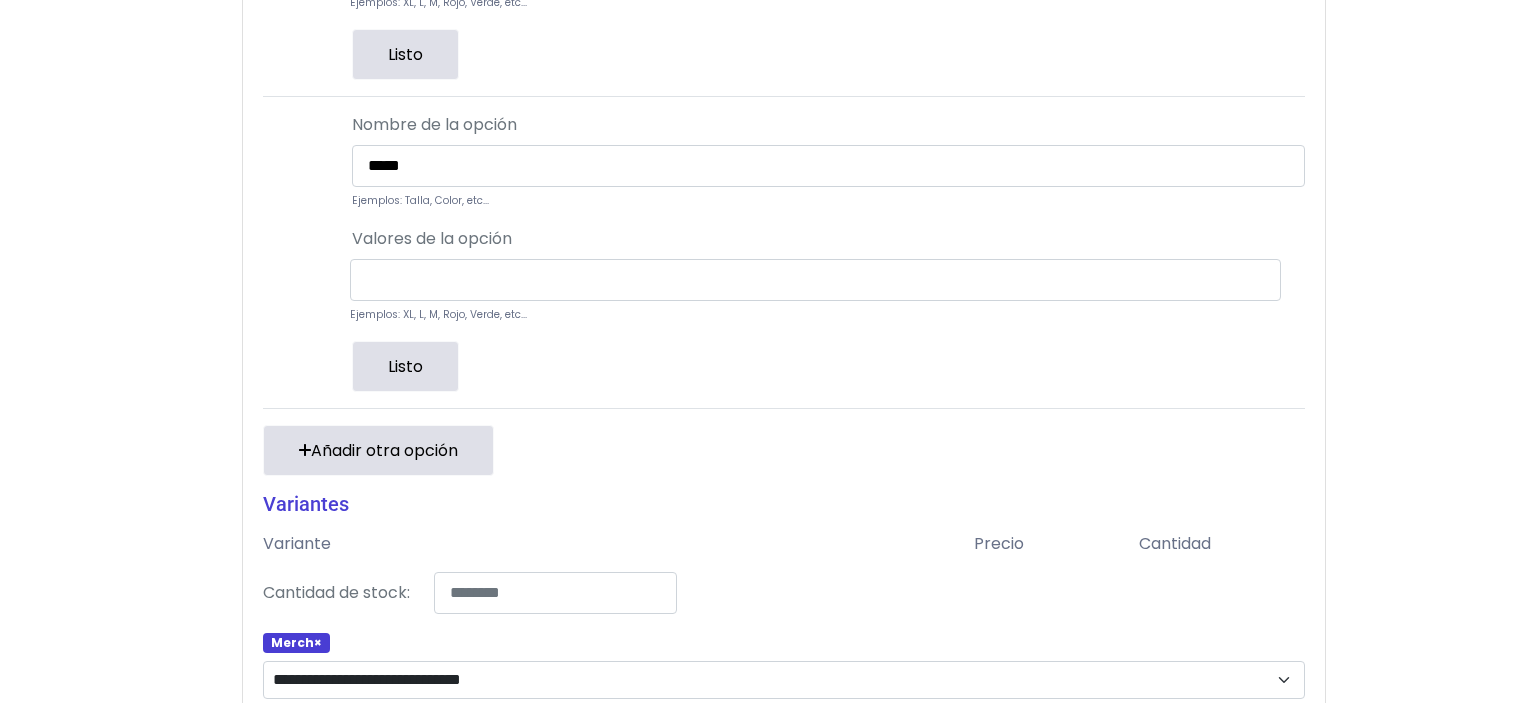 scroll, scrollTop: 1372, scrollLeft: 0, axis: vertical 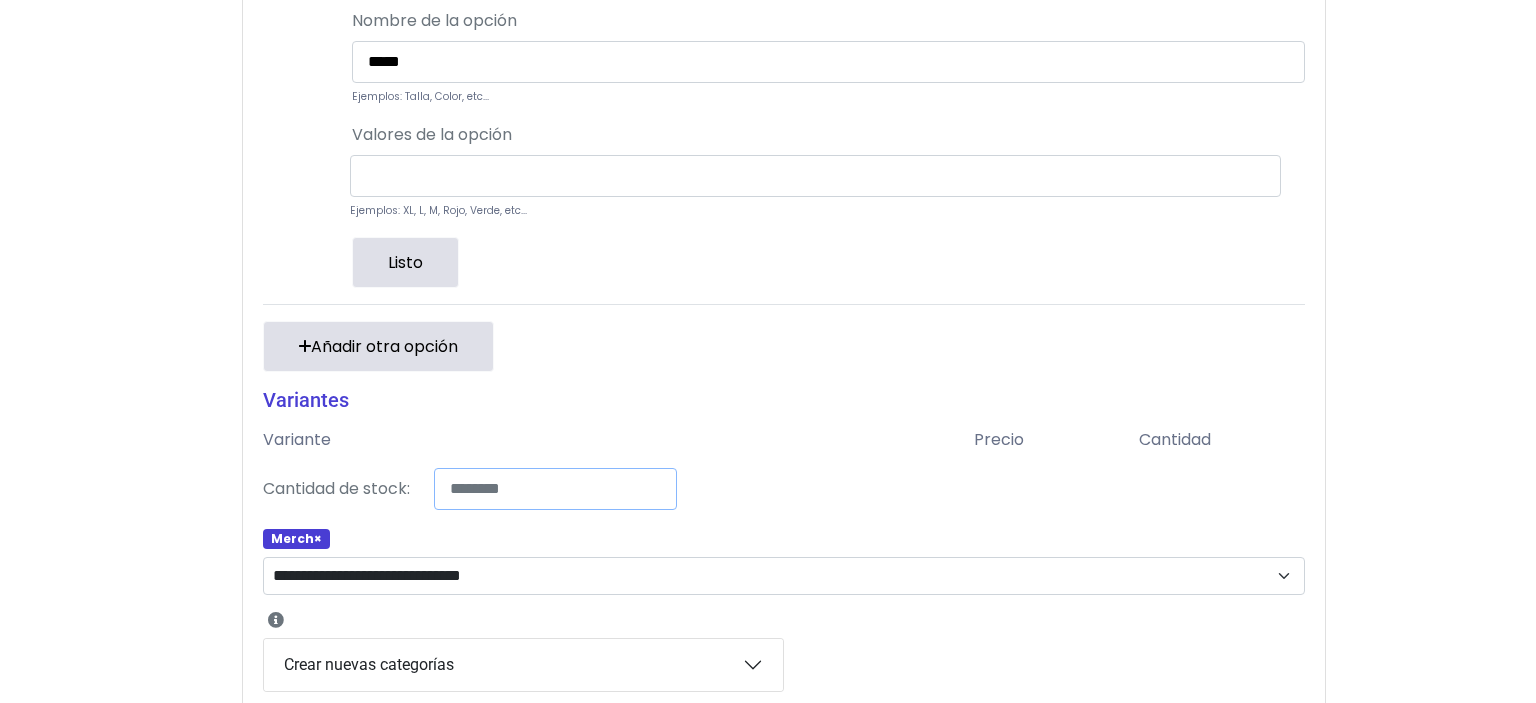 click on "*" at bounding box center [555, 489] 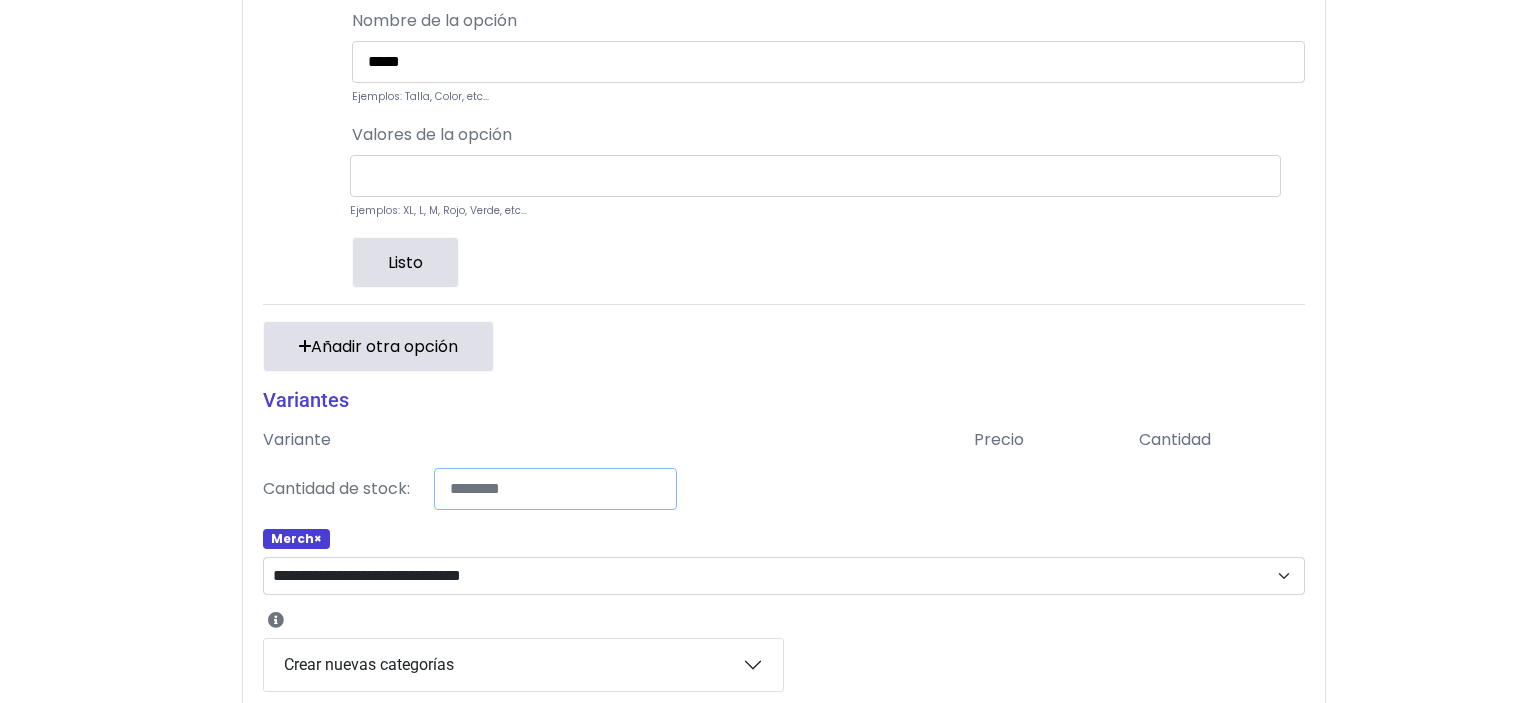 type on "*" 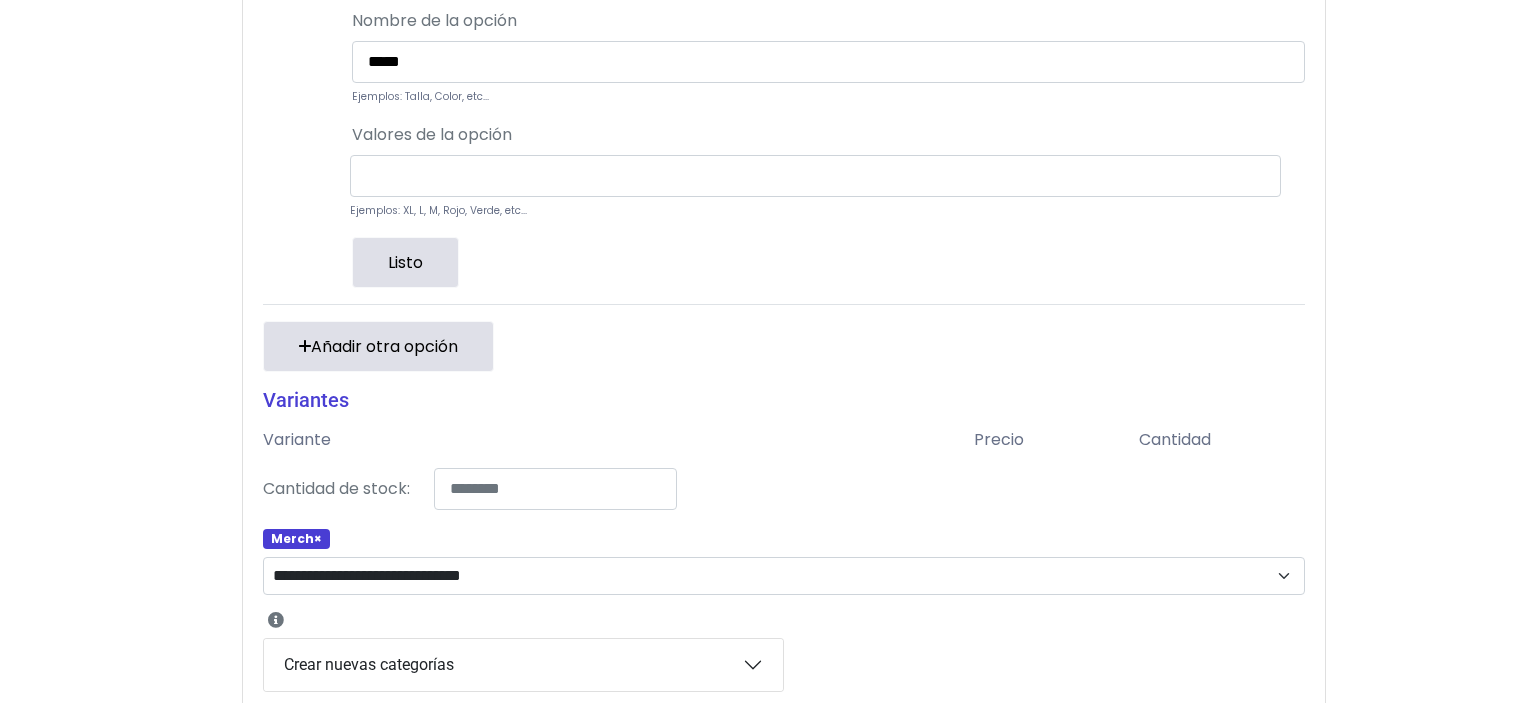 click on "Merch  ×" at bounding box center [784, 541] 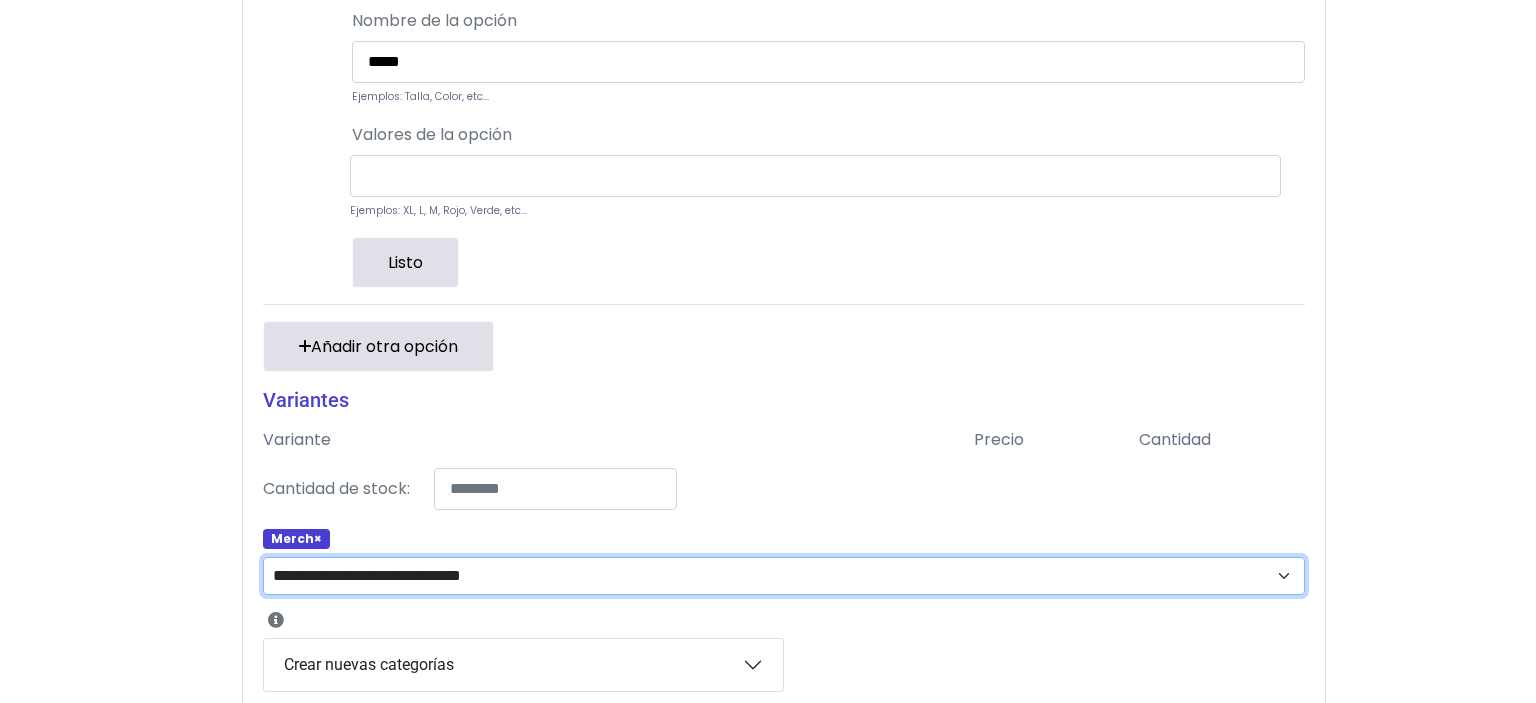 click on "**********" at bounding box center (784, 576) 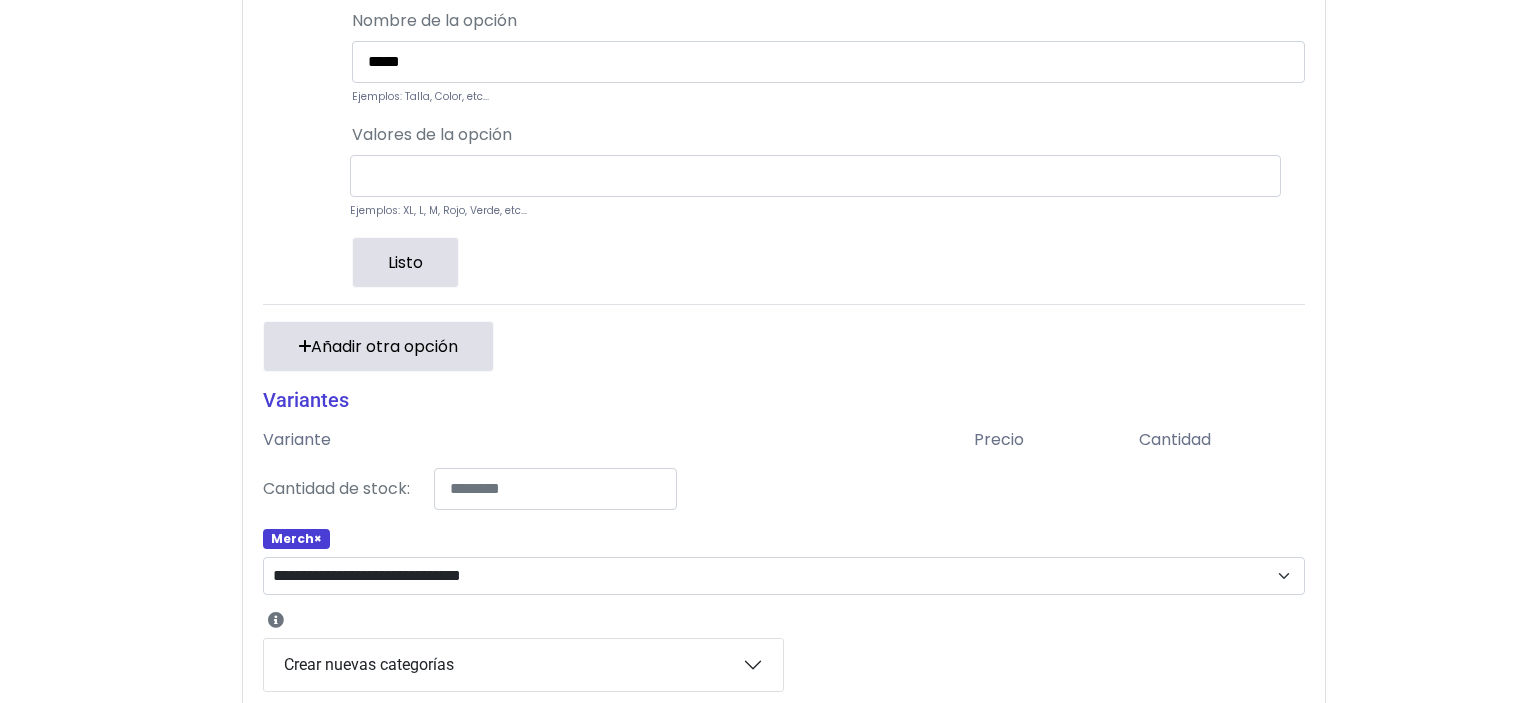 drag, startPoint x: 601, startPoint y: 574, endPoint x: 1456, endPoint y: 497, distance: 858.46027 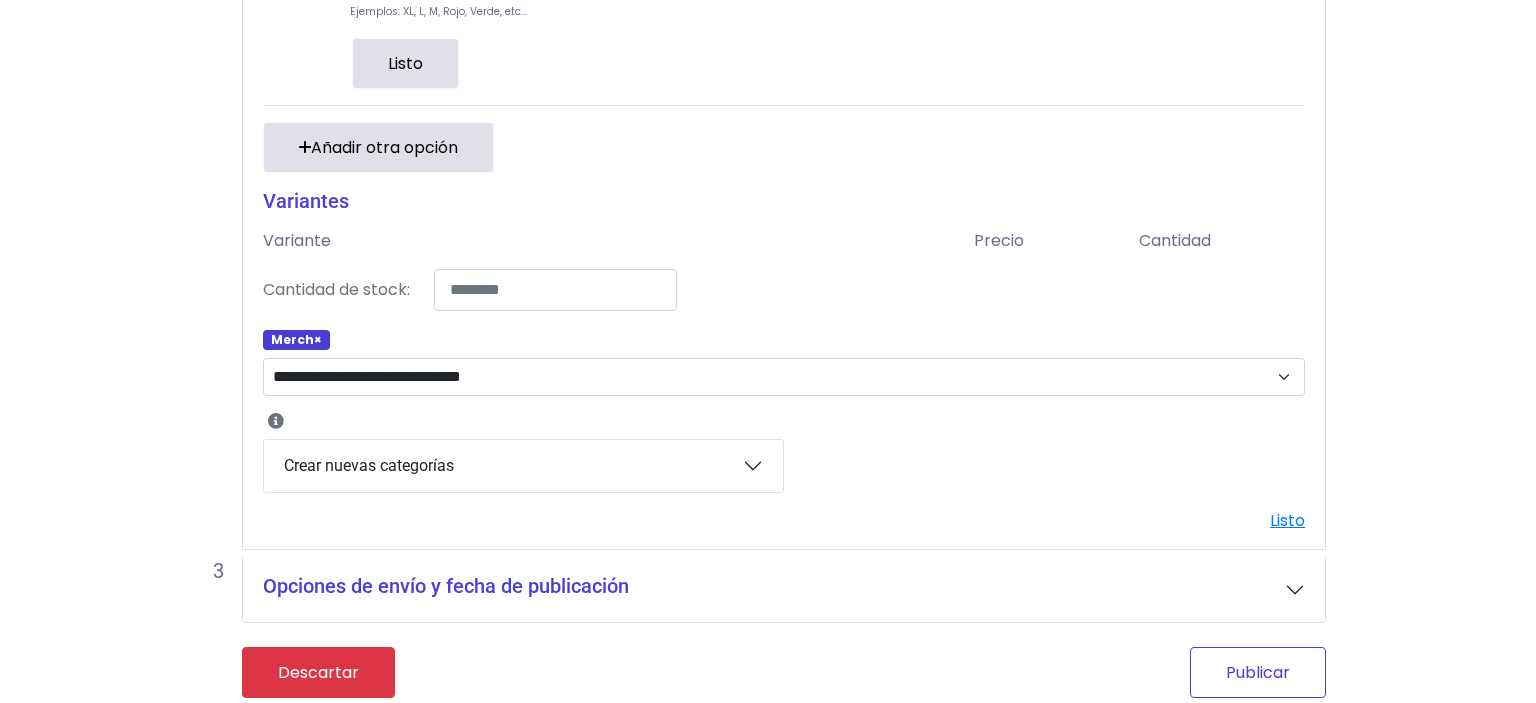 click on "Publicar" at bounding box center [1258, 672] 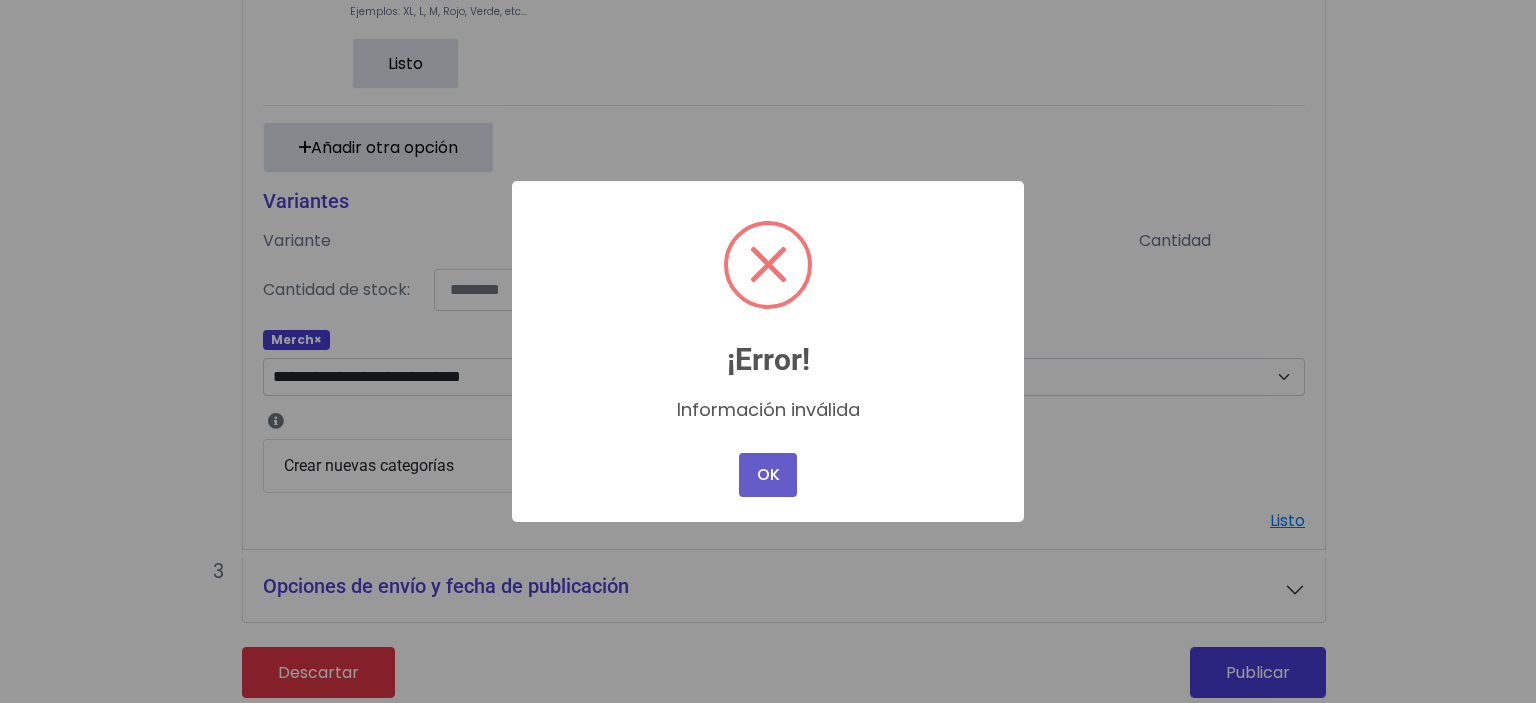 click on "OK" at bounding box center (768, 475) 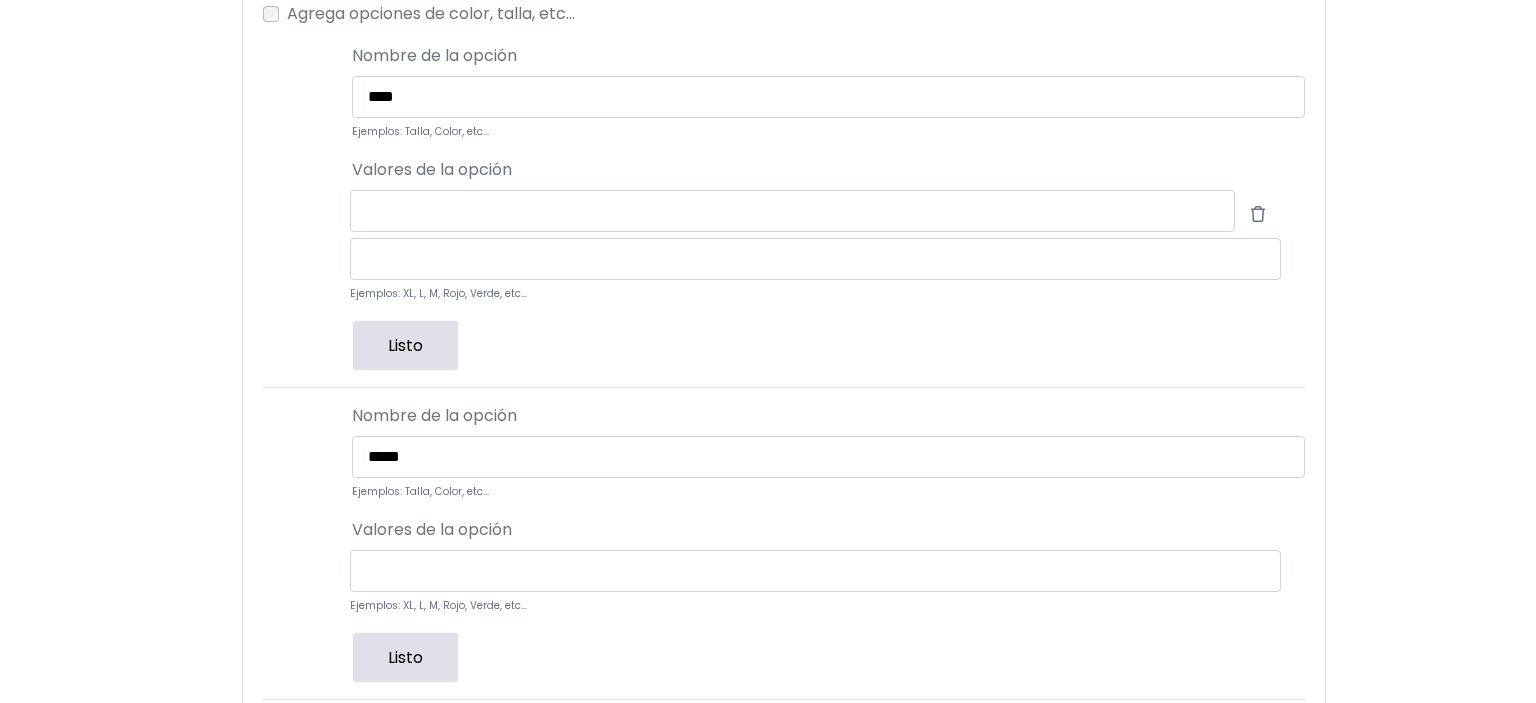 scroll, scrollTop: 832, scrollLeft: 0, axis: vertical 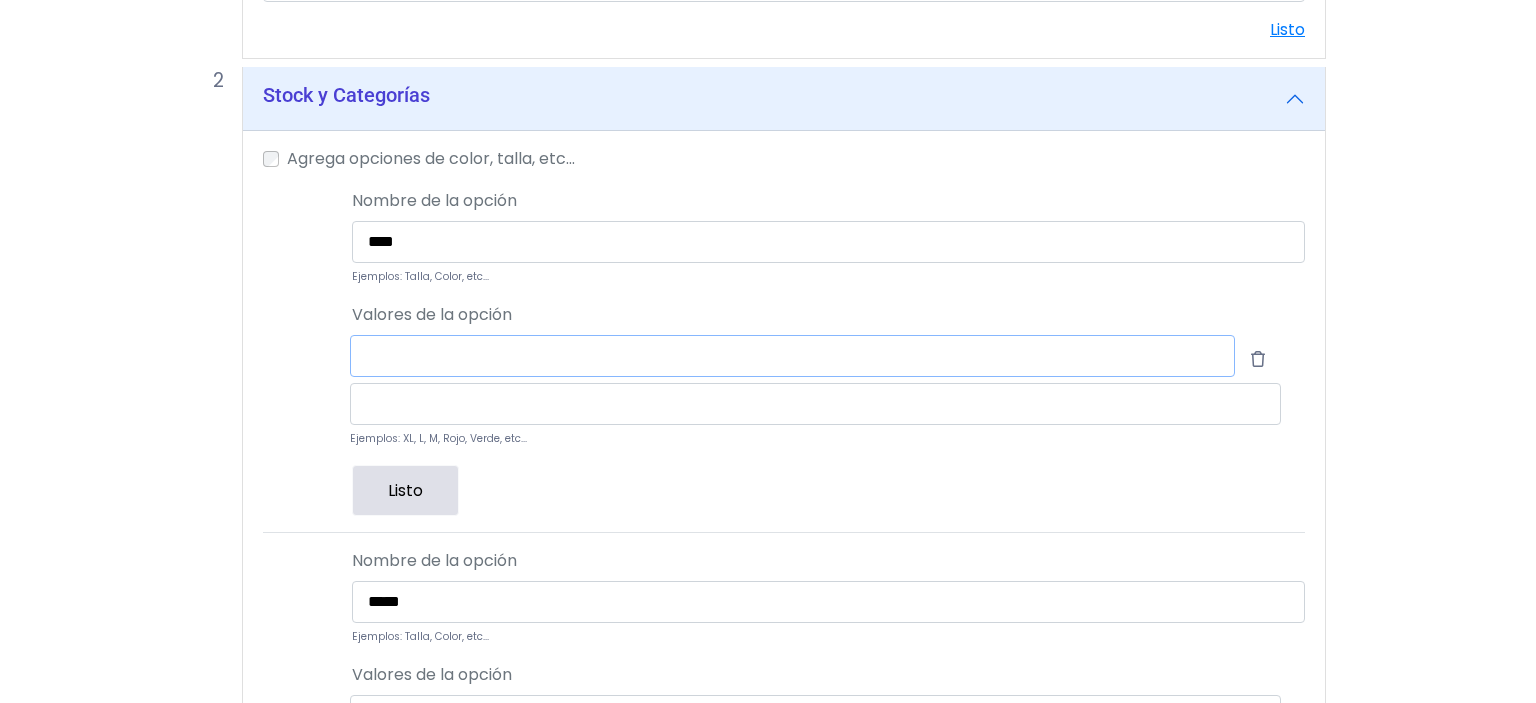 click at bounding box center [792, 356] 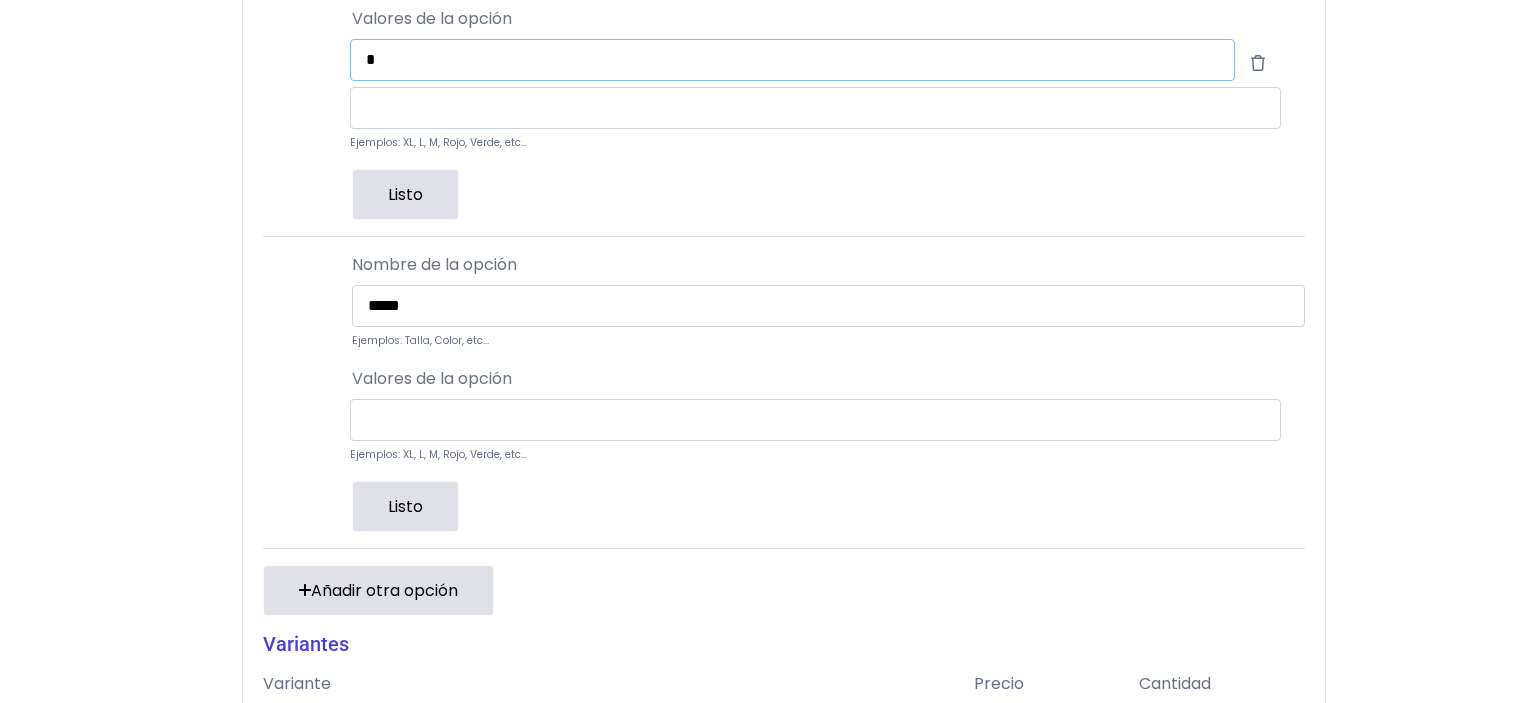 scroll, scrollTop: 1148, scrollLeft: 0, axis: vertical 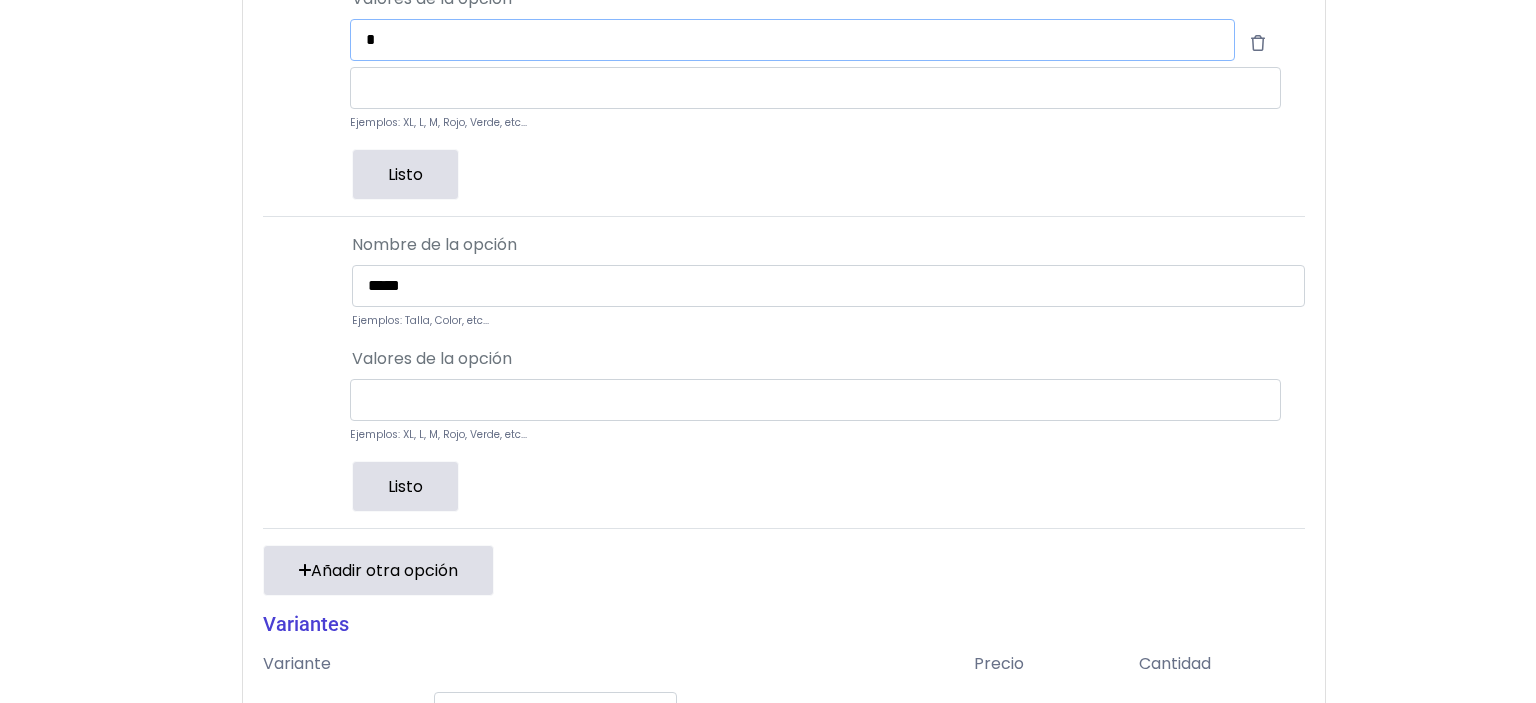 type on "*" 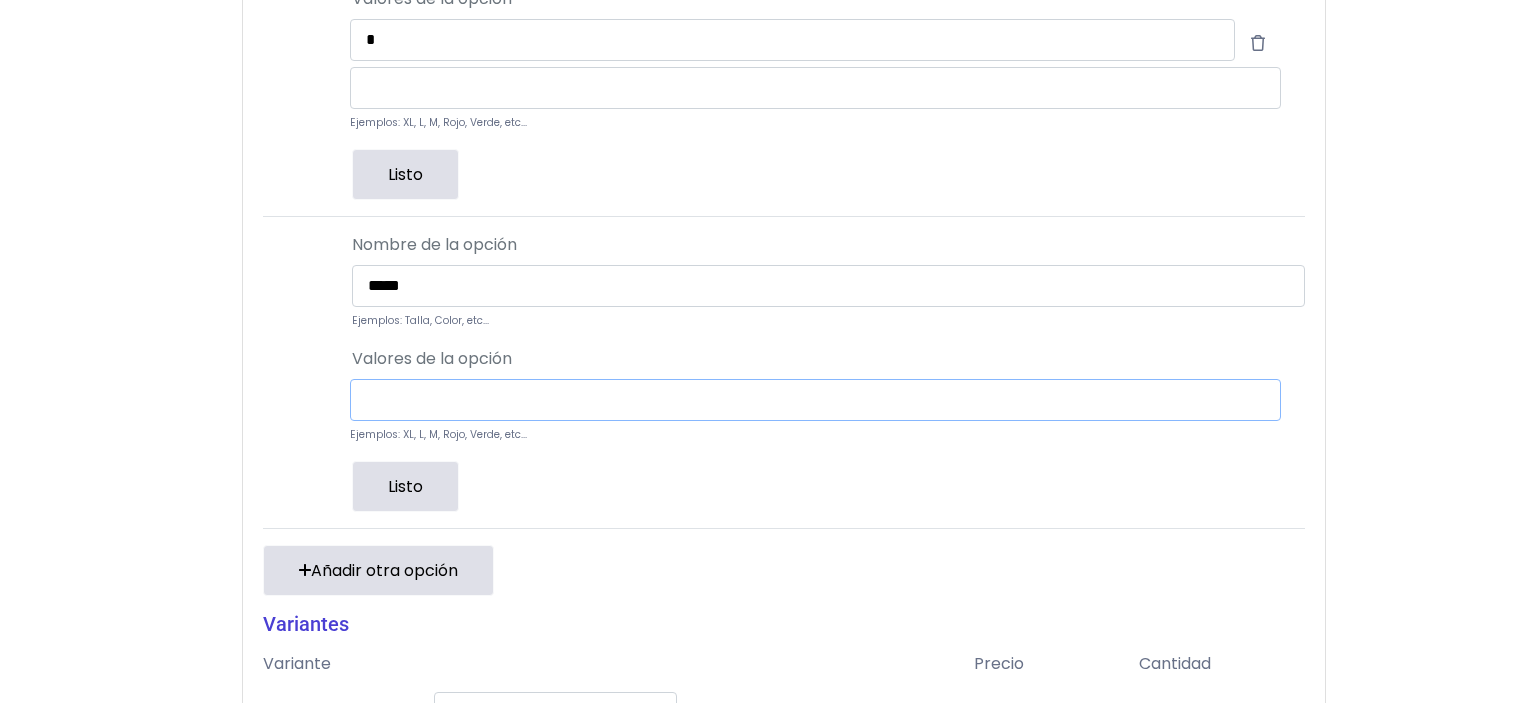 click at bounding box center (815, 400) 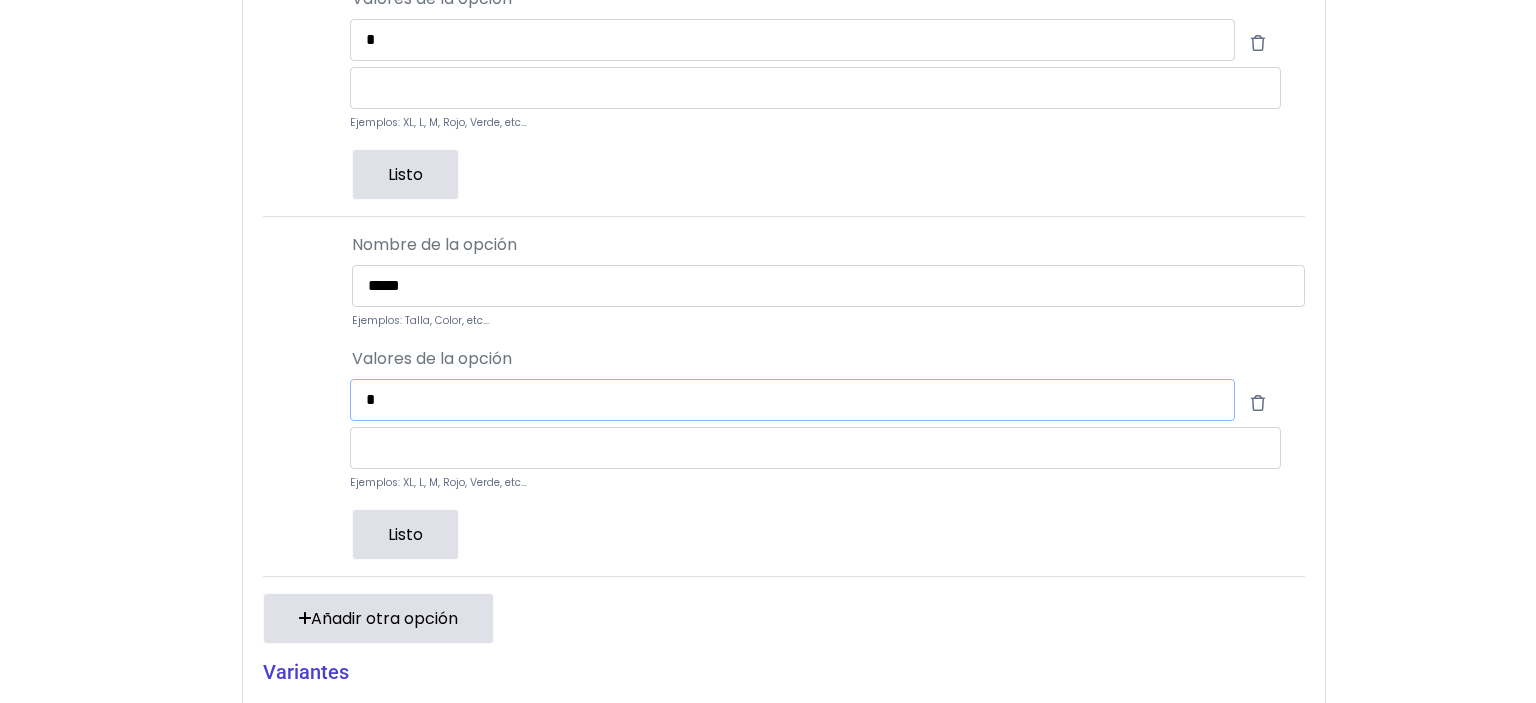 type on "*" 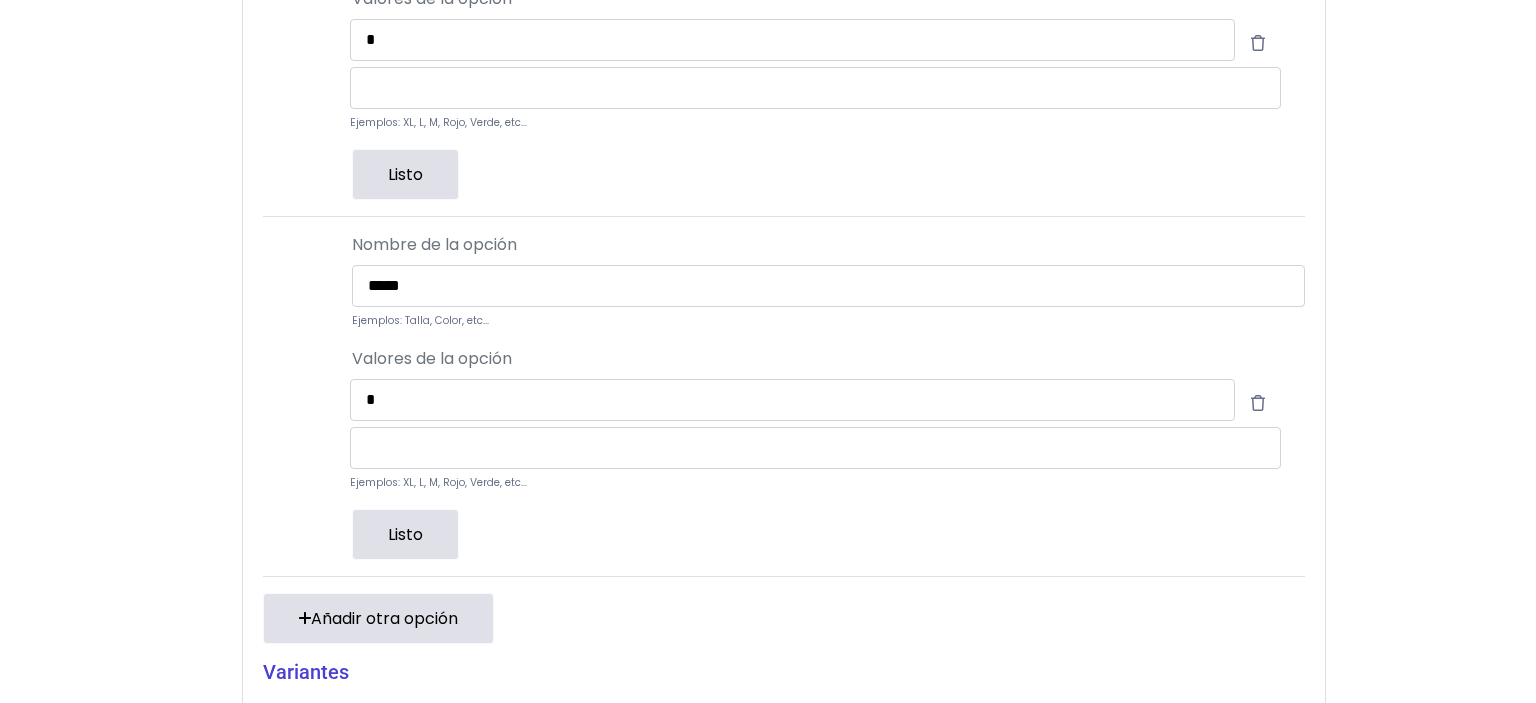 click on "Listo" at bounding box center (405, 534) 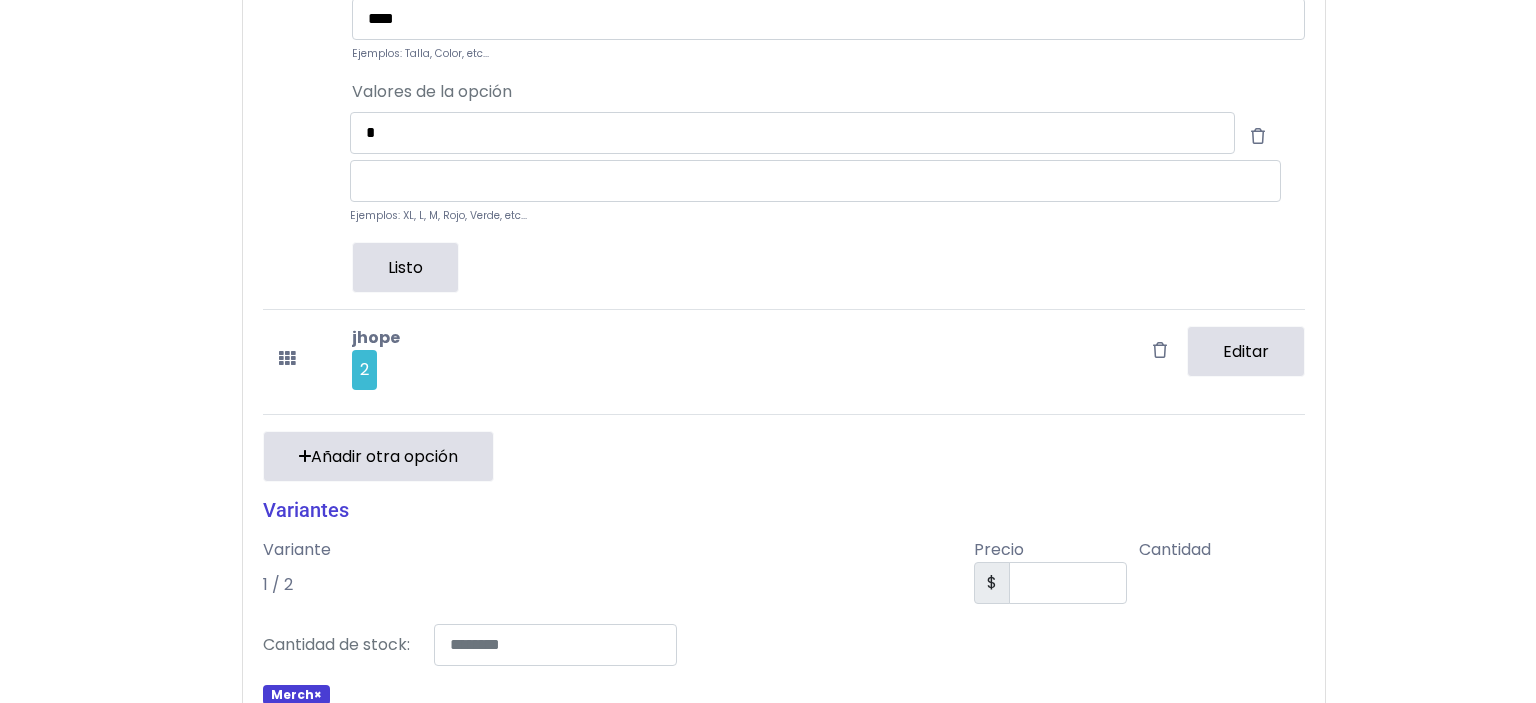 scroll, scrollTop: 937, scrollLeft: 0, axis: vertical 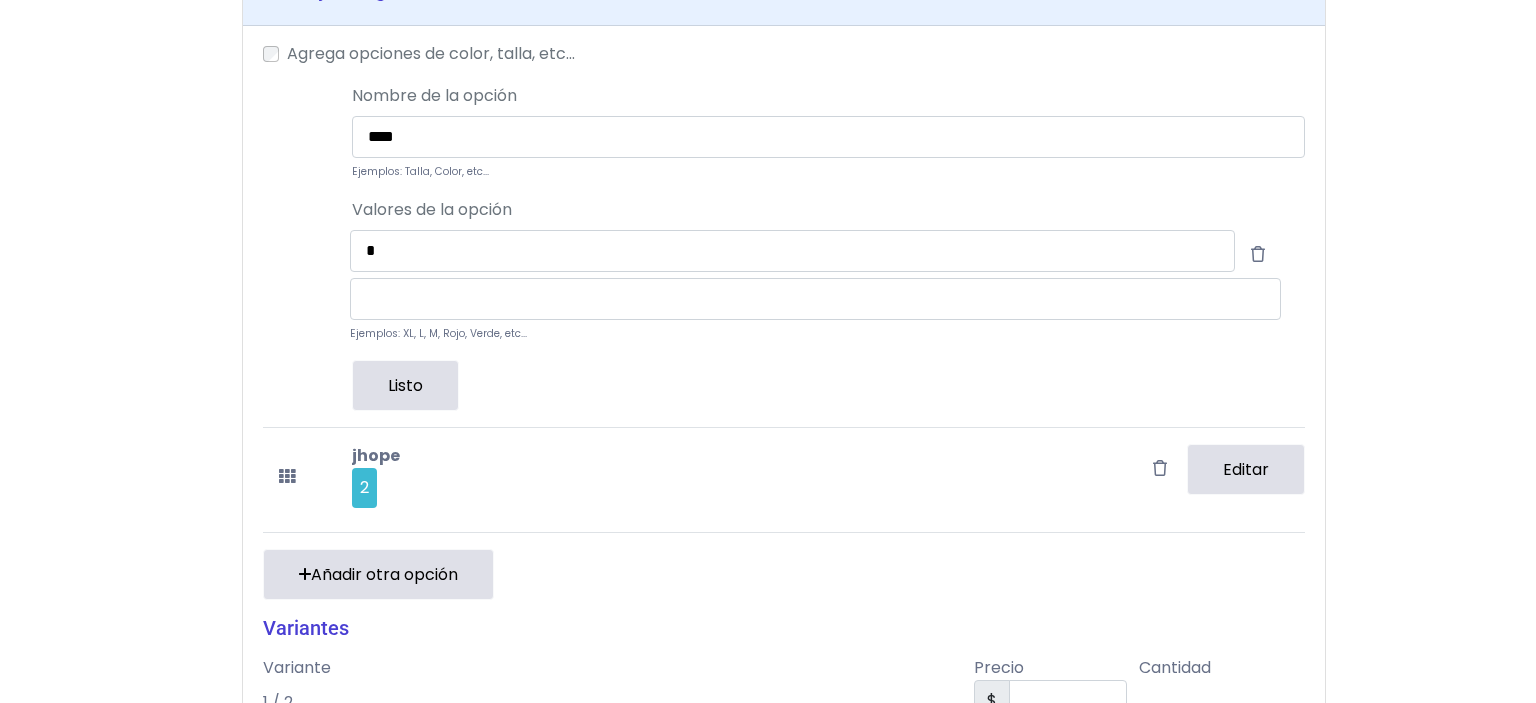 click on "Listo" at bounding box center [405, 385] 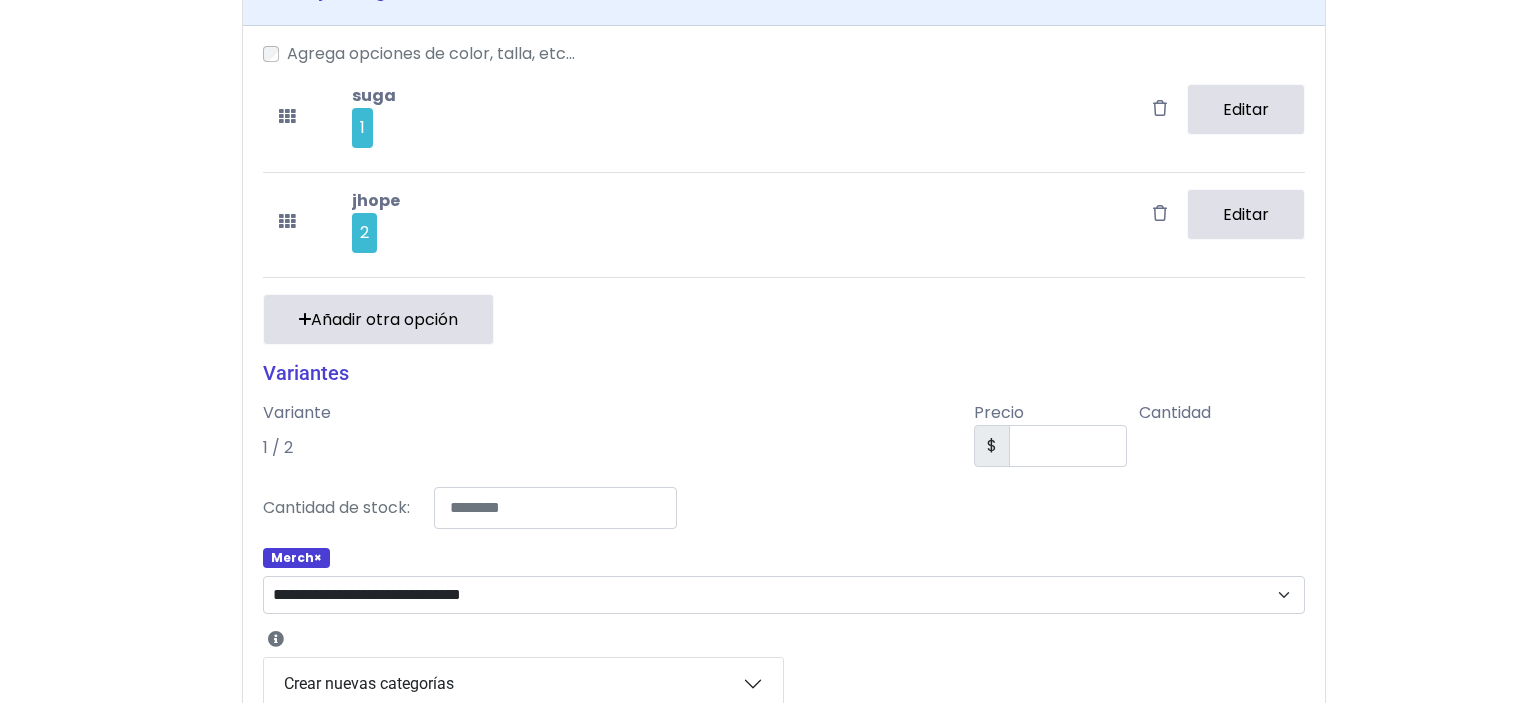 scroll, scrollTop: 1043, scrollLeft: 0, axis: vertical 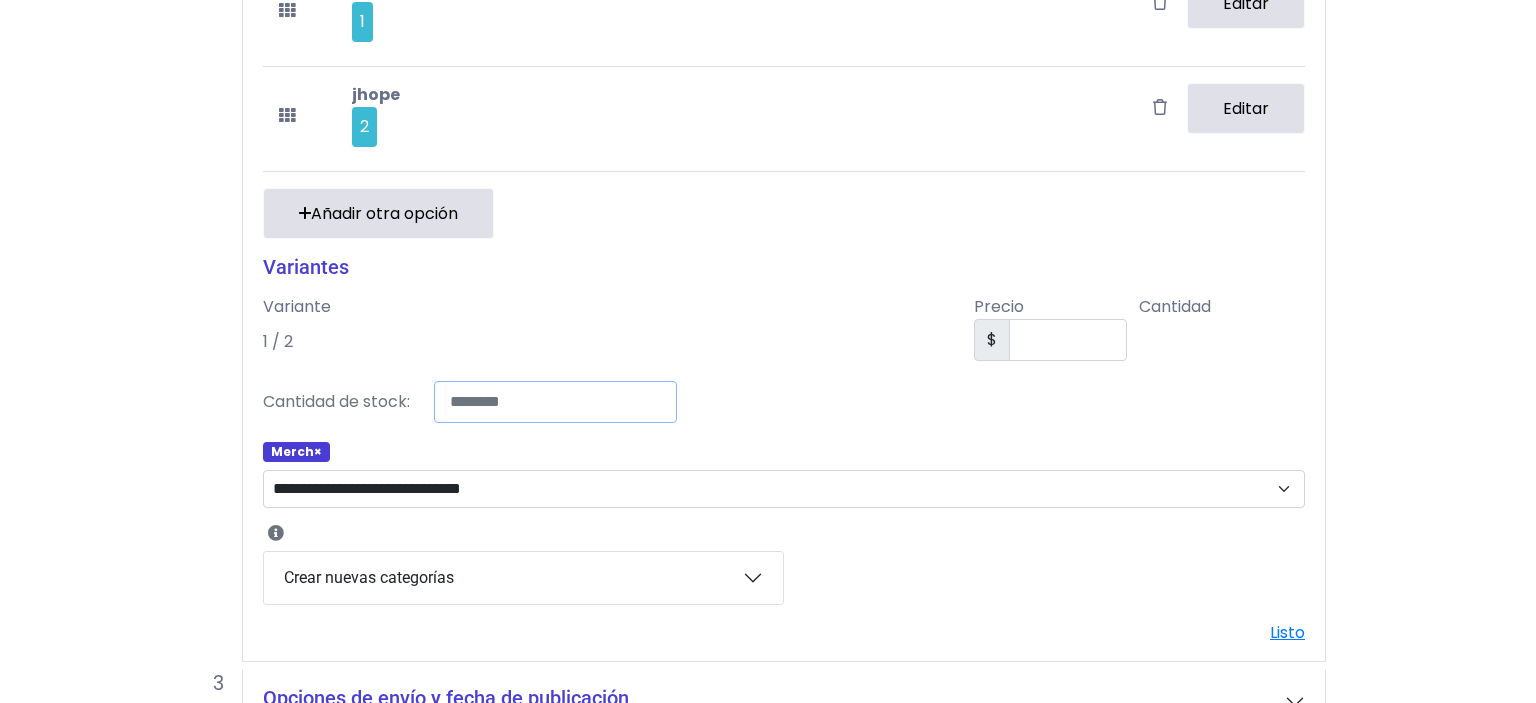 click on "*" at bounding box center (555, 402) 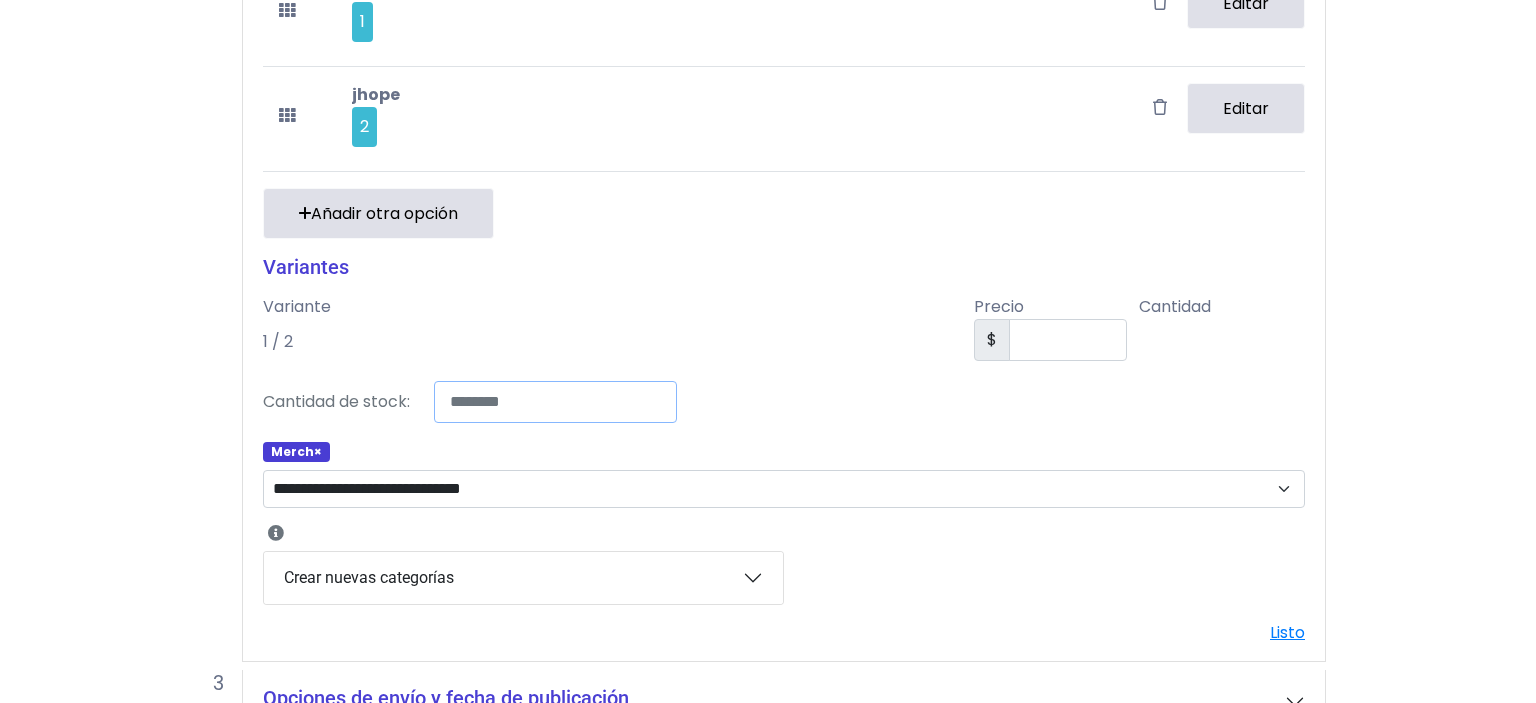 type on "*" 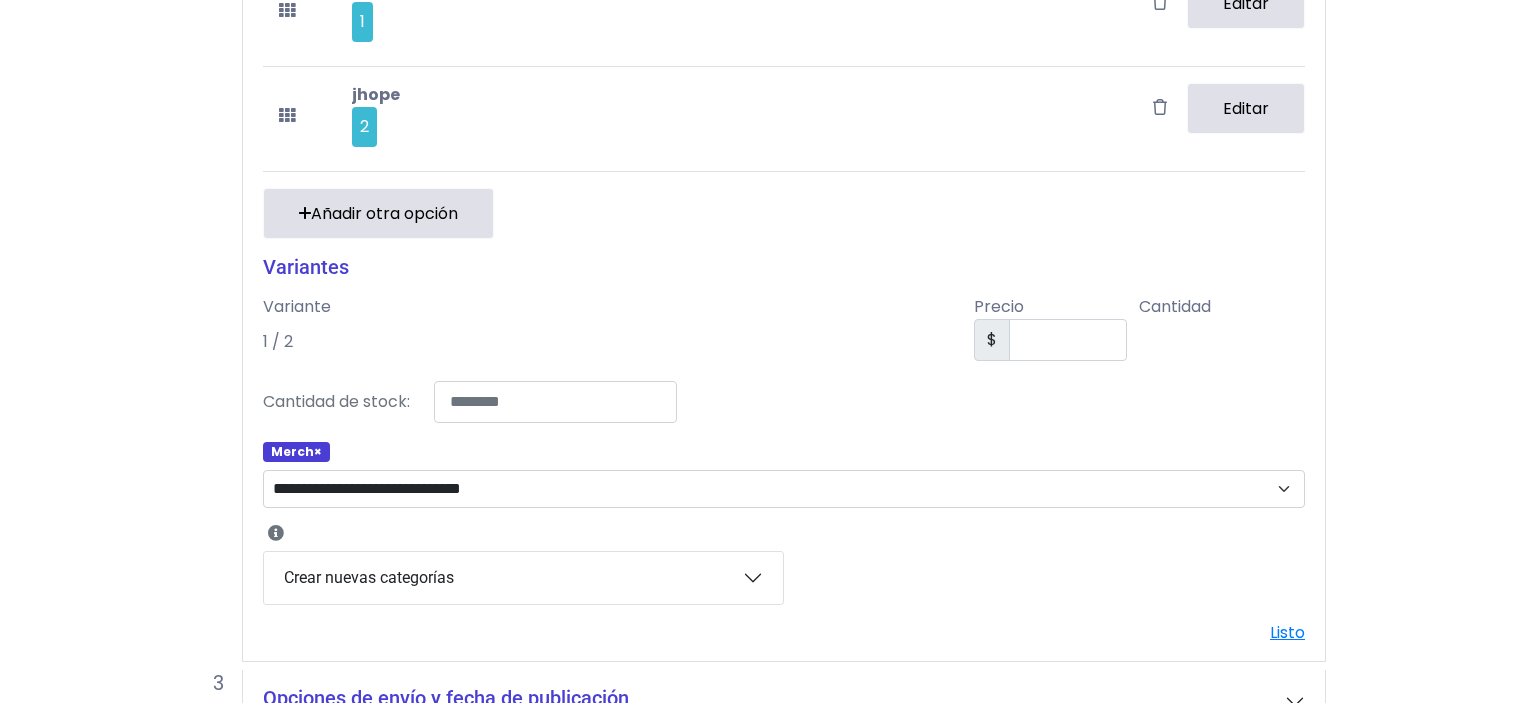 click on "Cantidad de stock:
*
Stock compartido entre variaciones
Ilimitado" at bounding box center [784, 402] 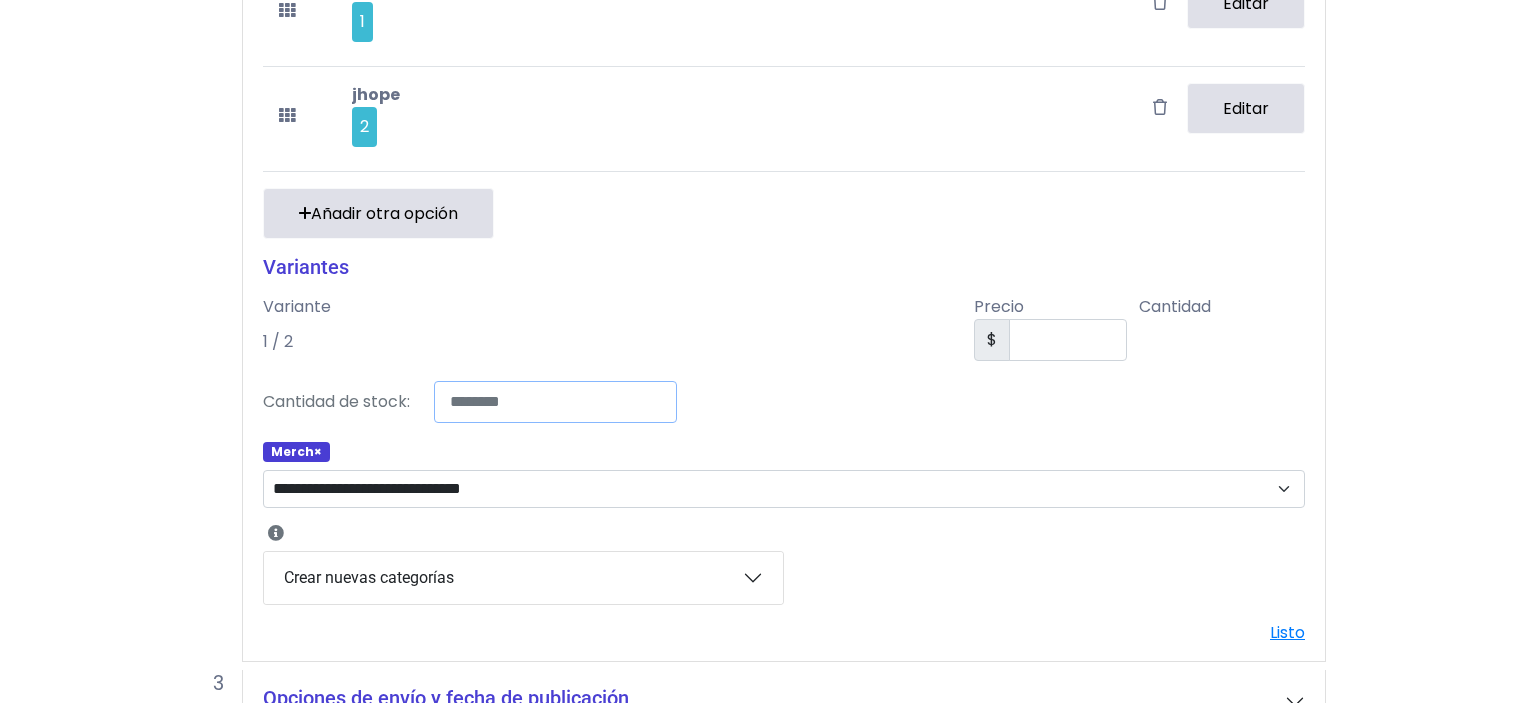 click on "*" at bounding box center [555, 402] 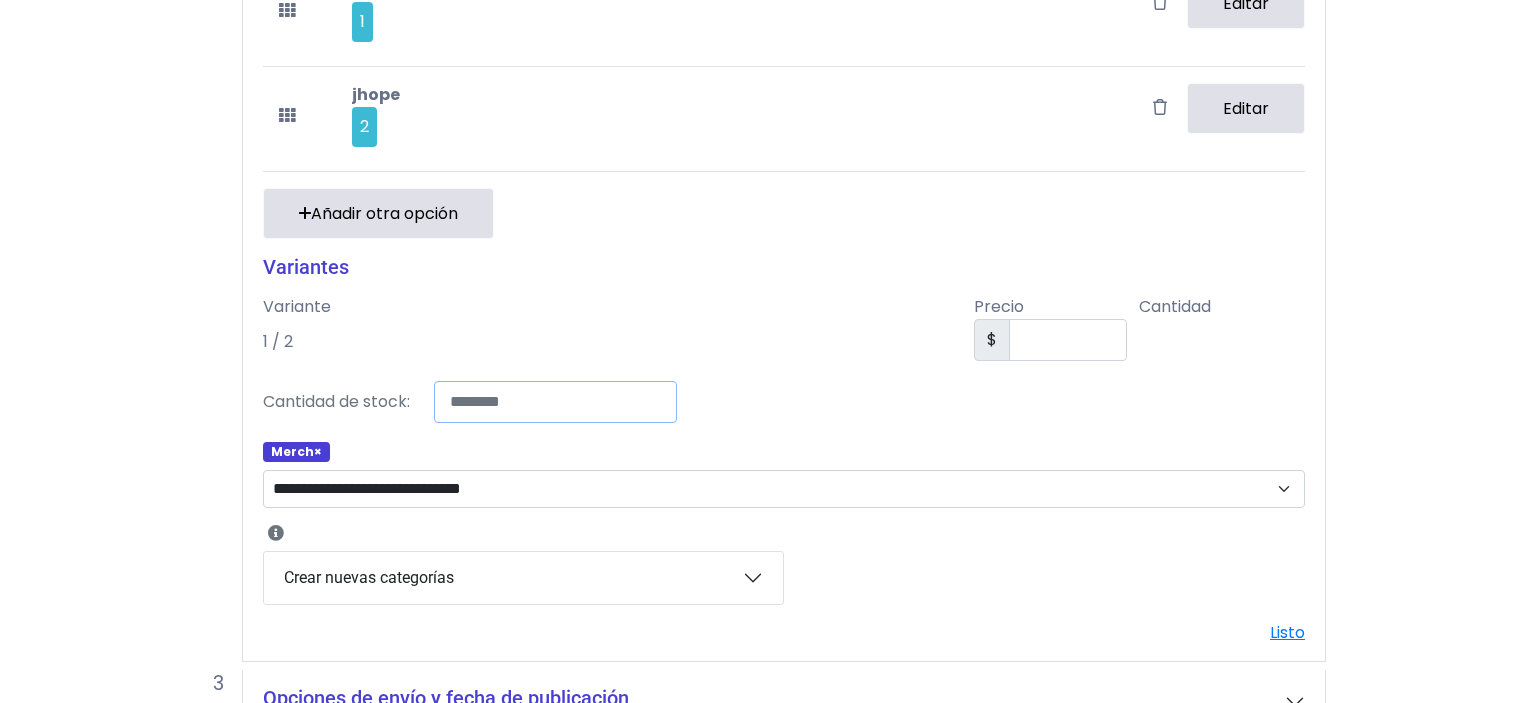 type on "*" 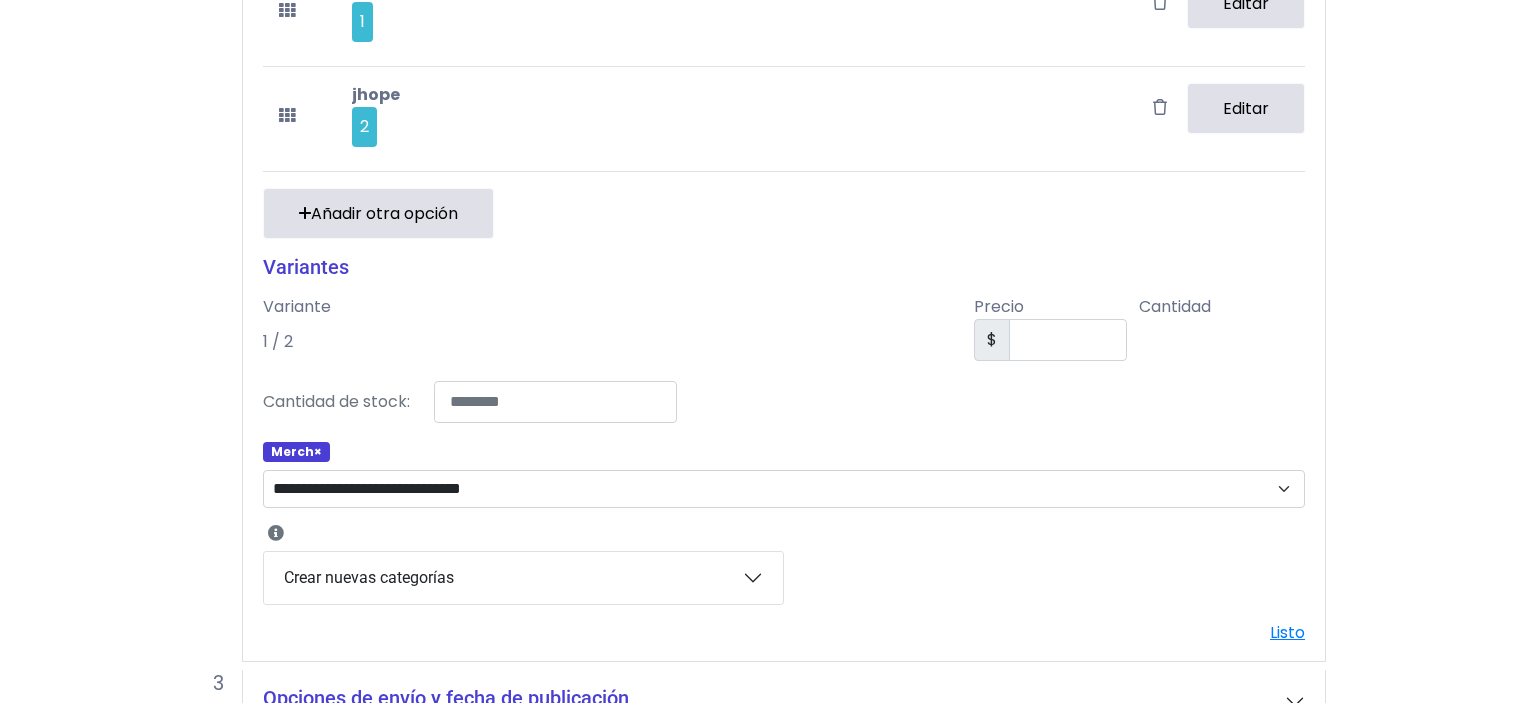 click on "Cantidad de stock:
*
Stock compartido entre variaciones
Ilimitado" at bounding box center (784, 402) 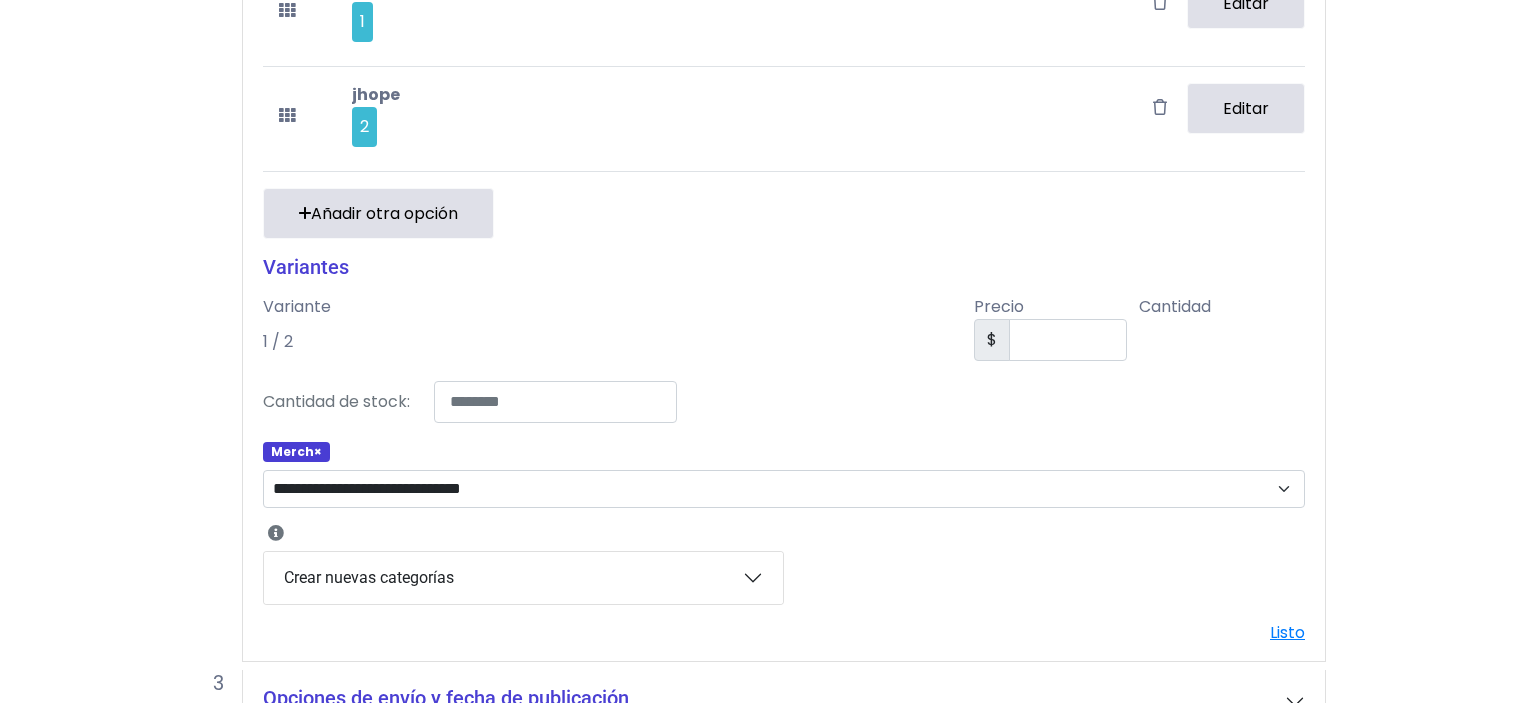 click on "Merch  ×" at bounding box center [784, 454] 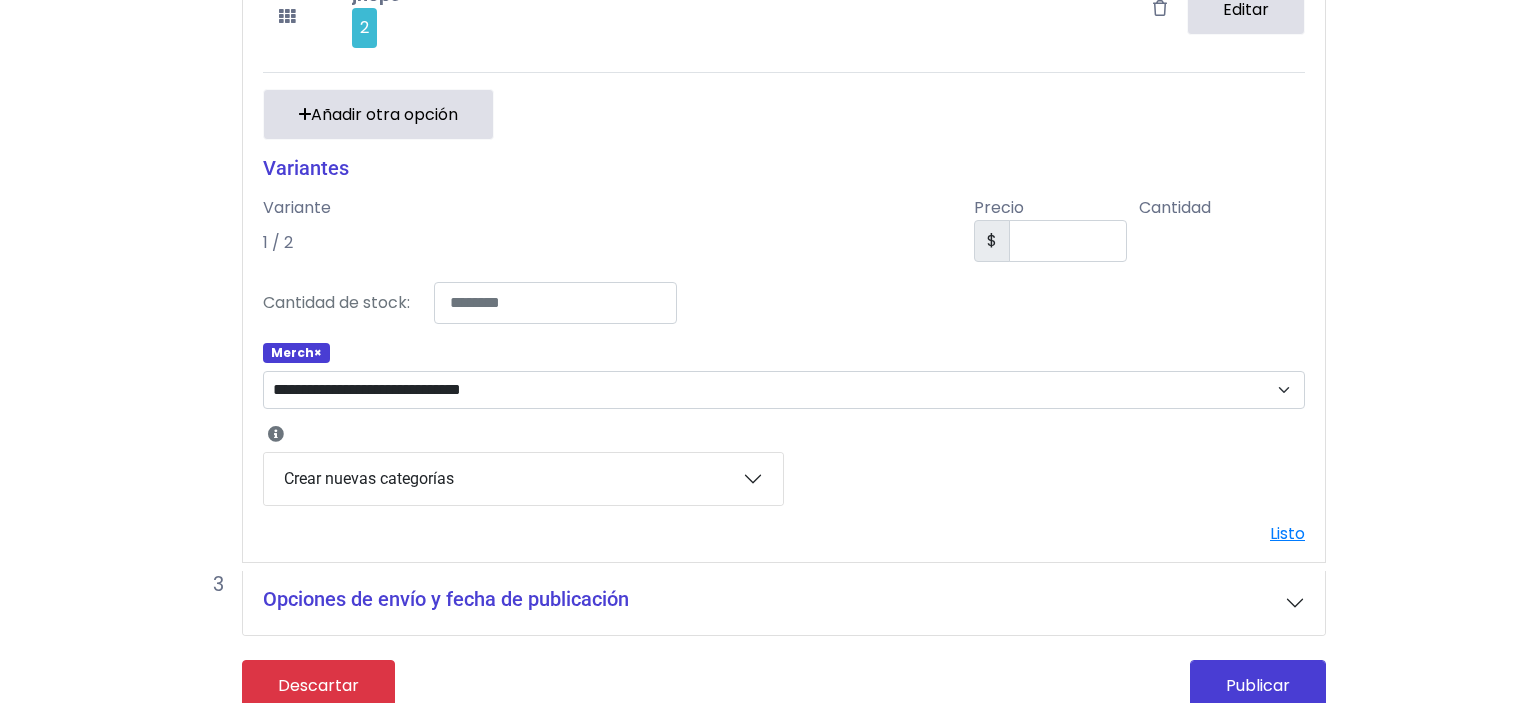 scroll, scrollTop: 1159, scrollLeft: 0, axis: vertical 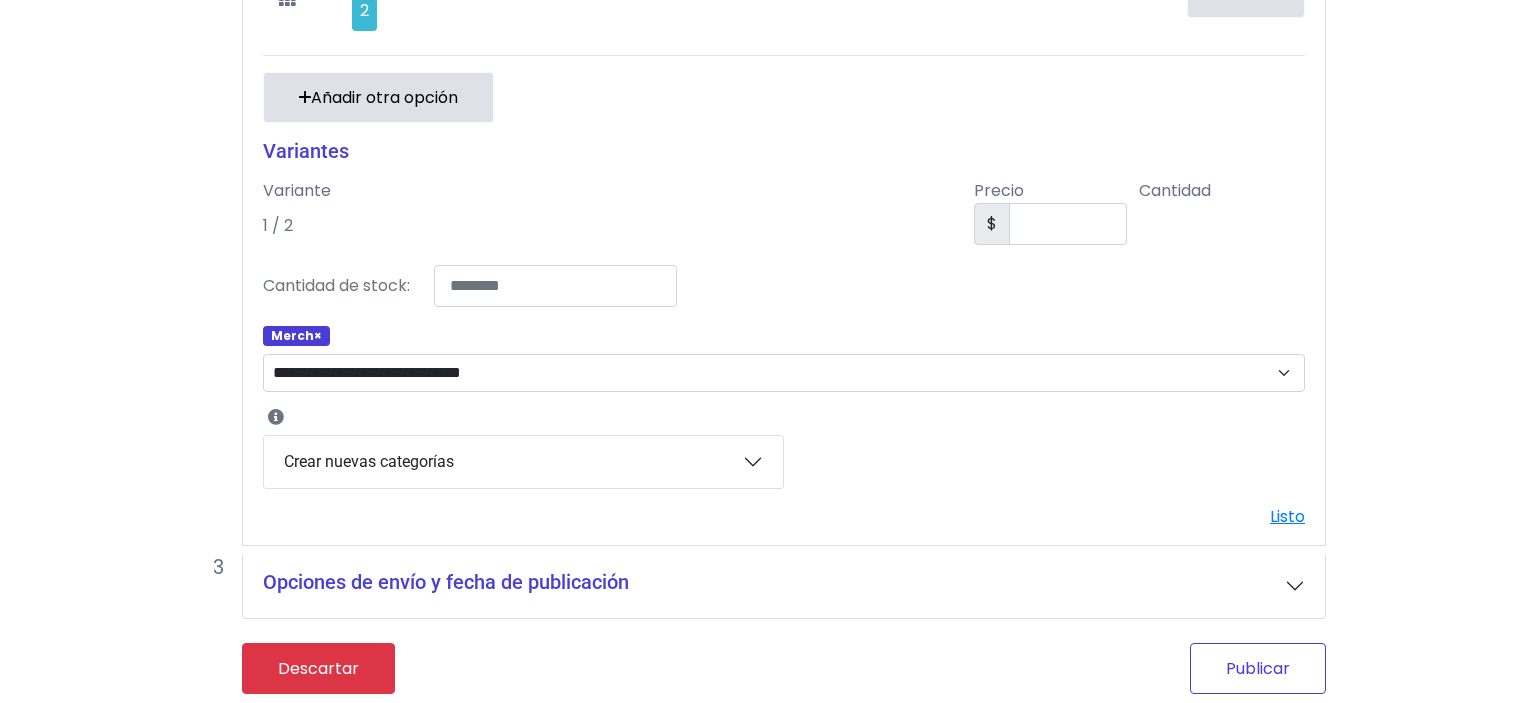 click on "Publicar" at bounding box center (1258, 668) 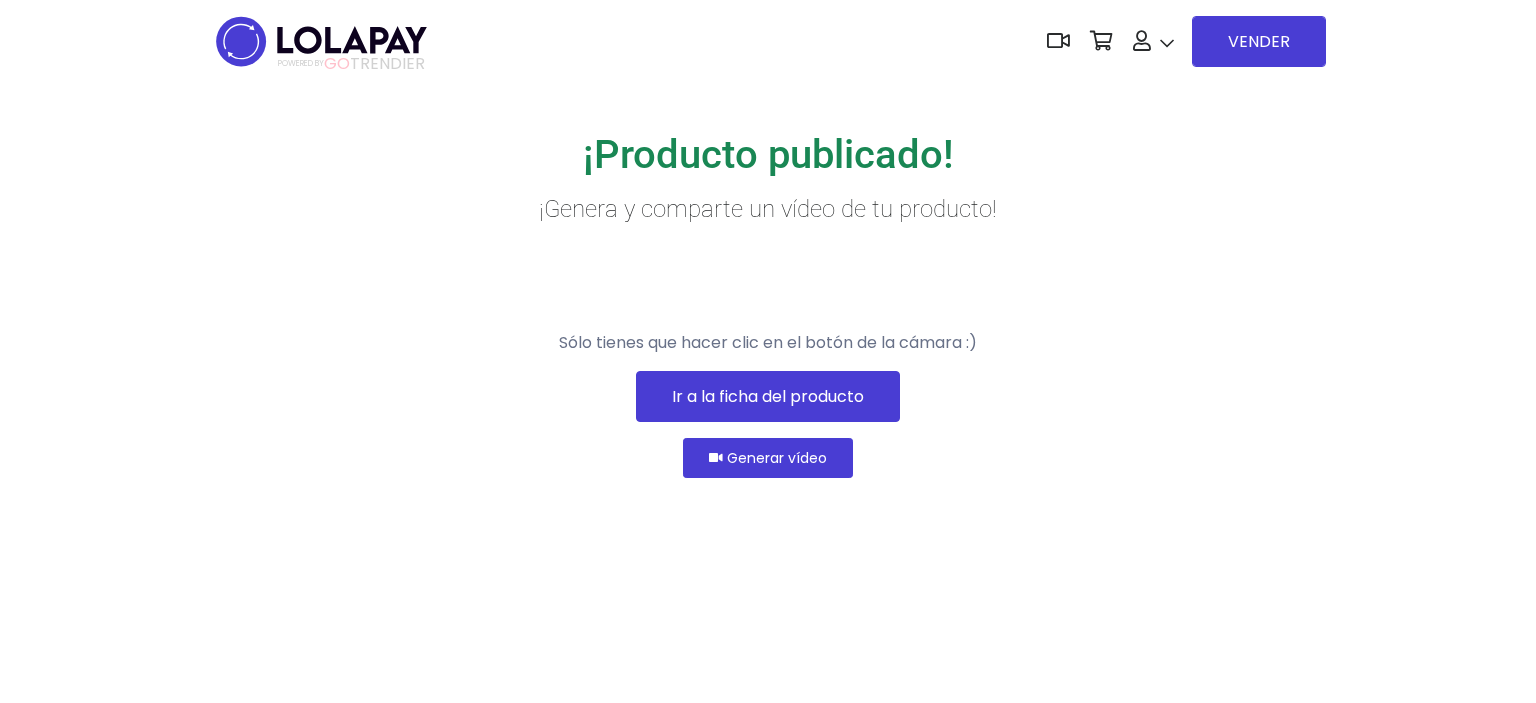 scroll, scrollTop: 0, scrollLeft: 0, axis: both 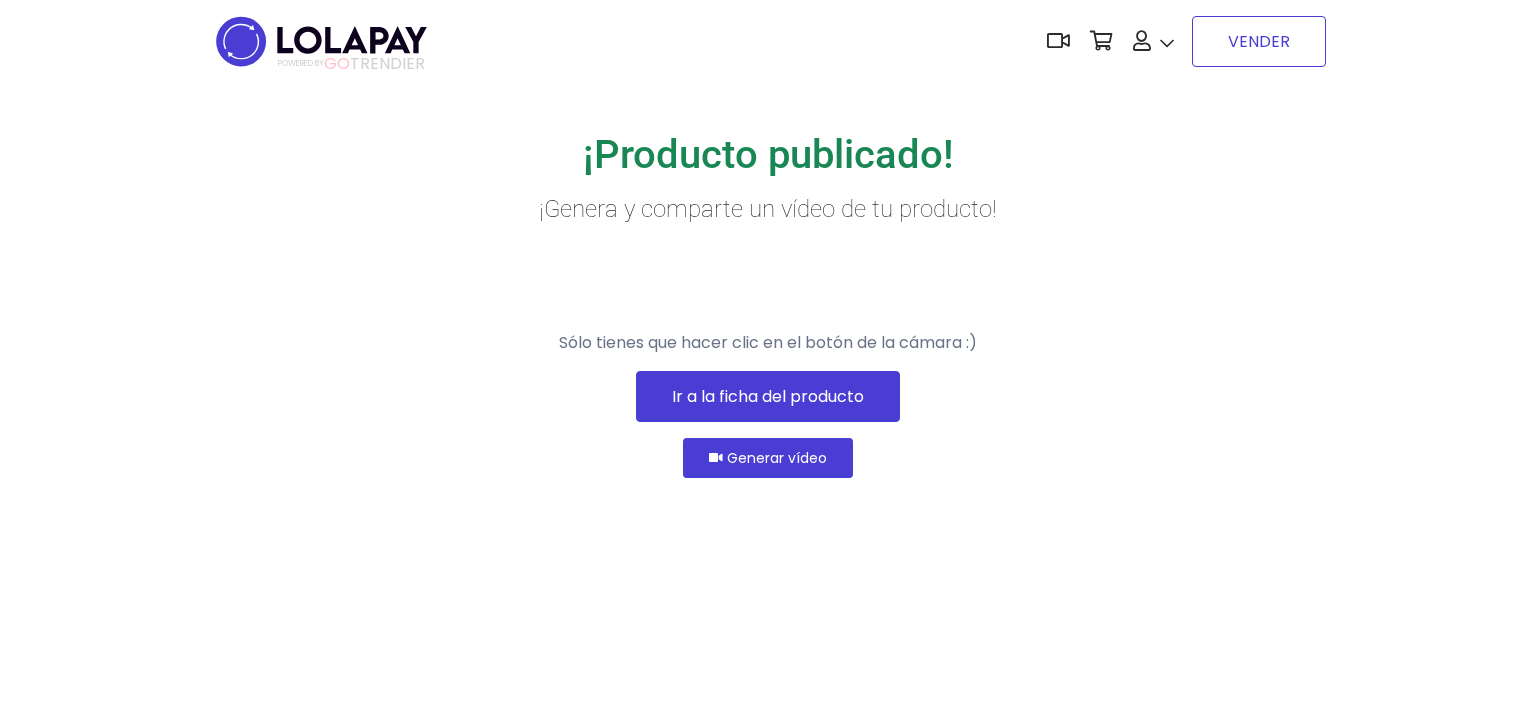 click on "VENDER" at bounding box center (1259, 41) 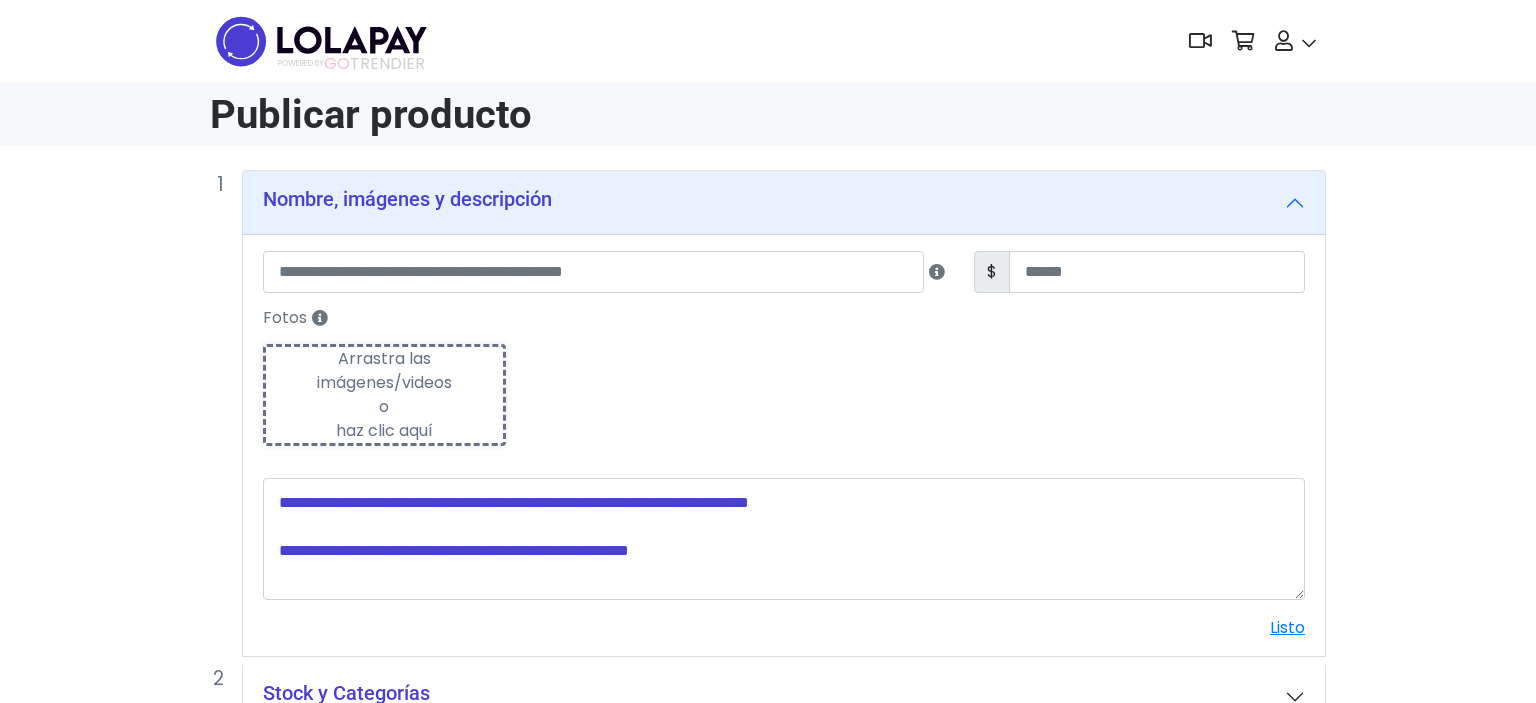 scroll, scrollTop: 0, scrollLeft: 0, axis: both 